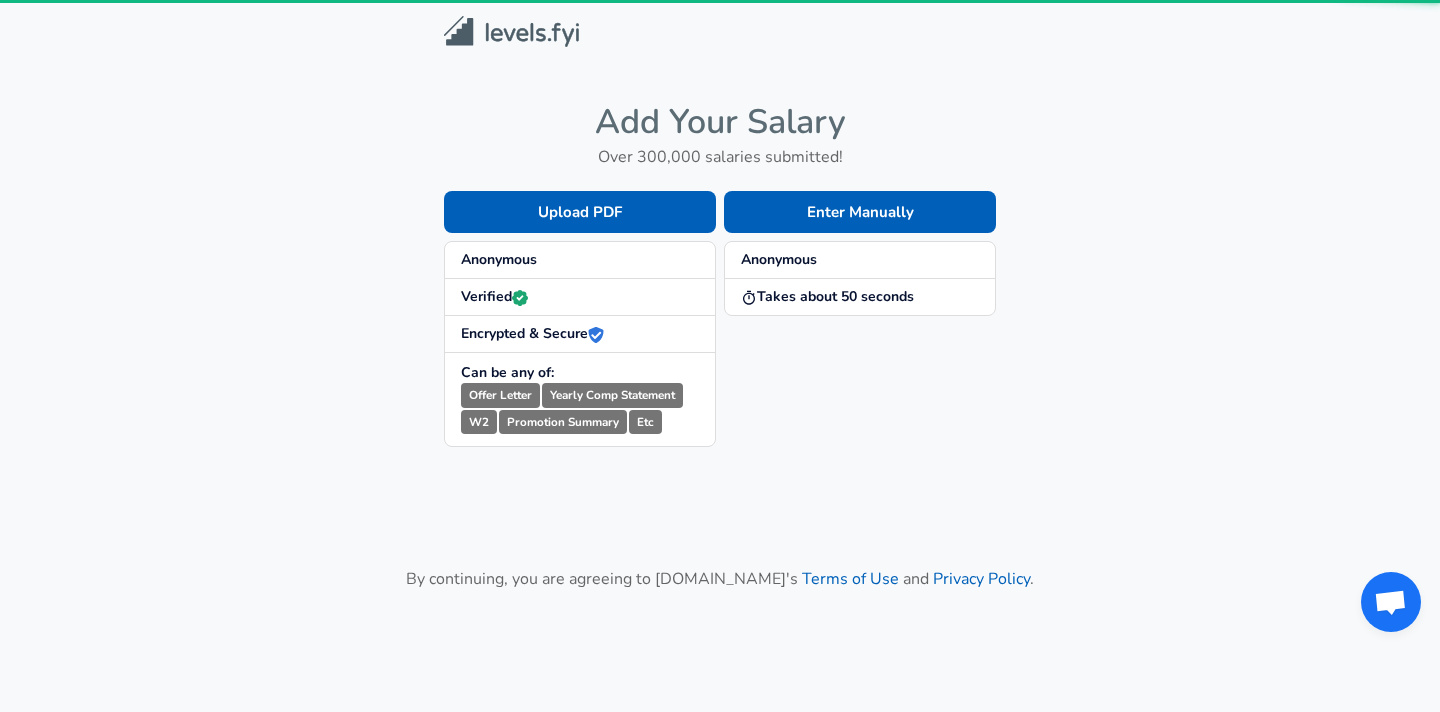scroll, scrollTop: 0, scrollLeft: 0, axis: both 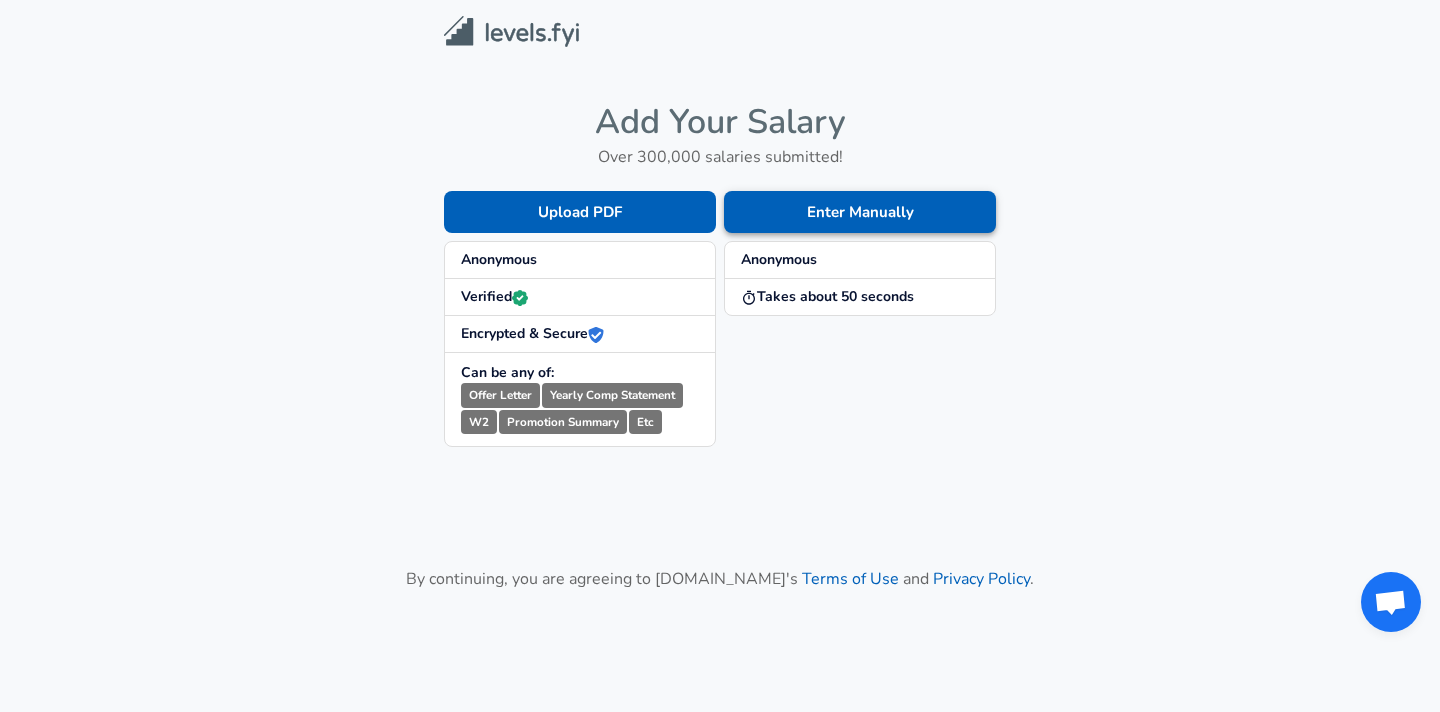 click on "Enter Manually" at bounding box center [860, 212] 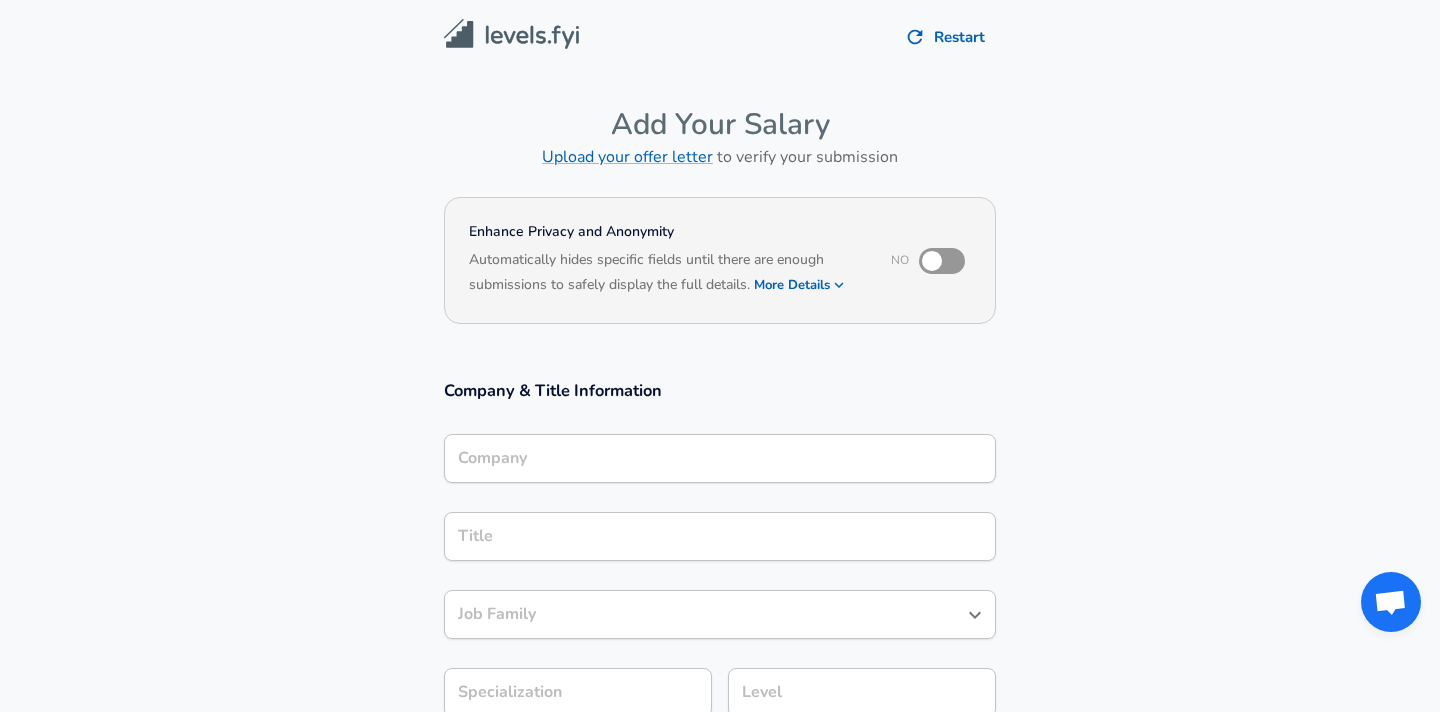 click on "Company" at bounding box center (720, 458) 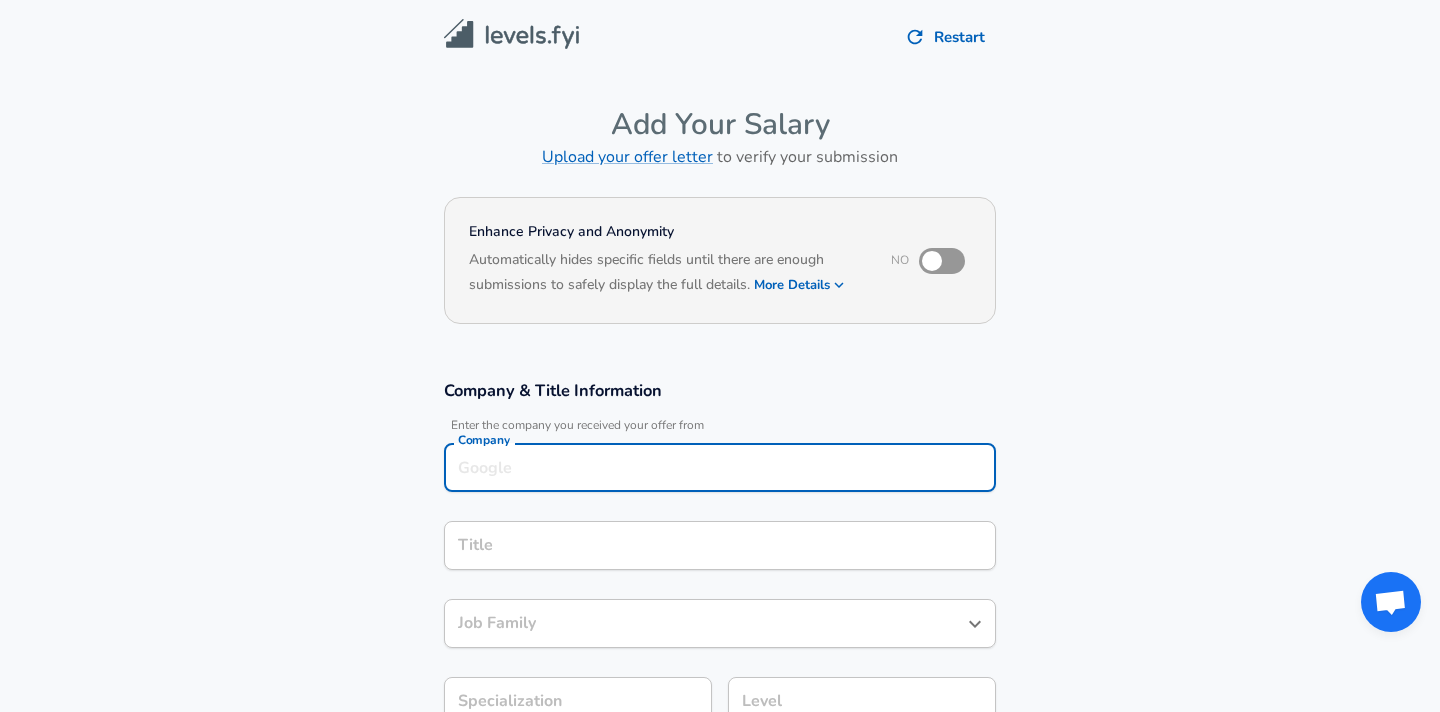 scroll, scrollTop: 20, scrollLeft: 0, axis: vertical 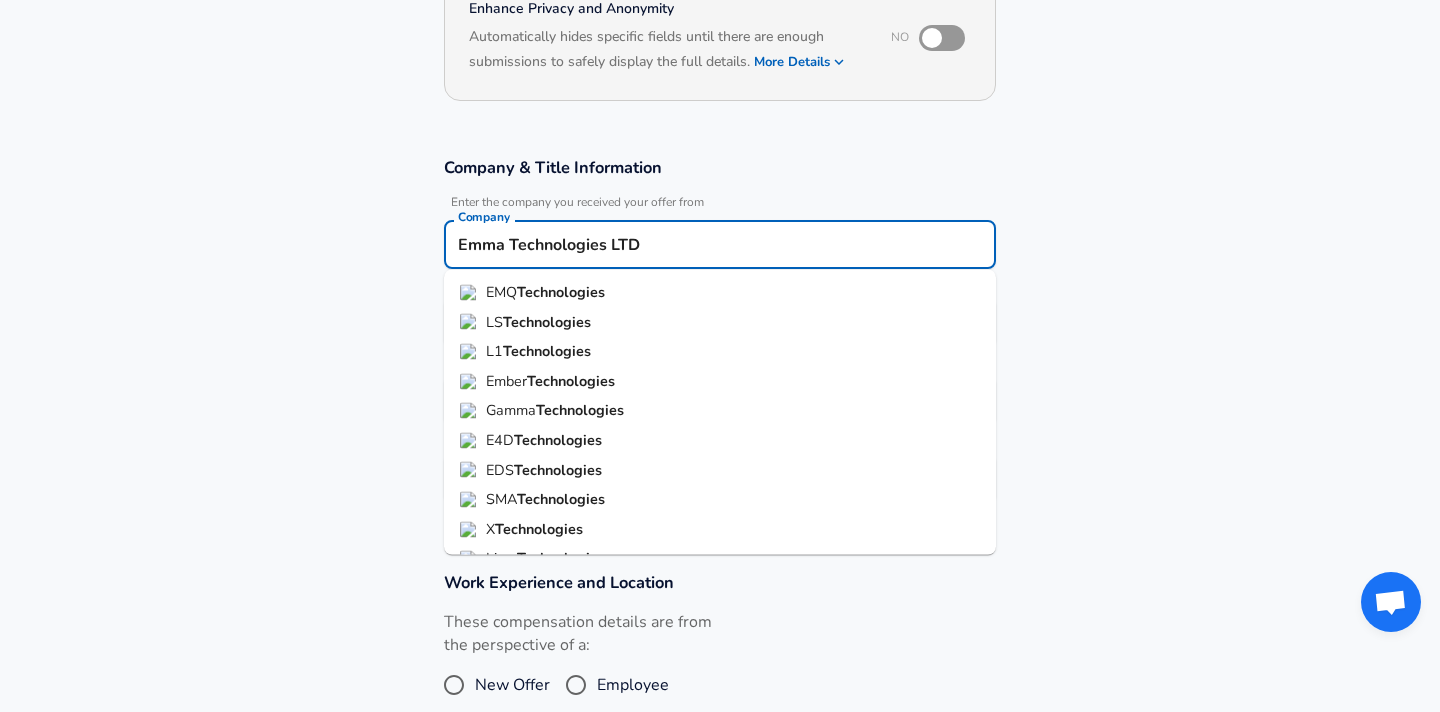 type on "Emma Technologies LTD" 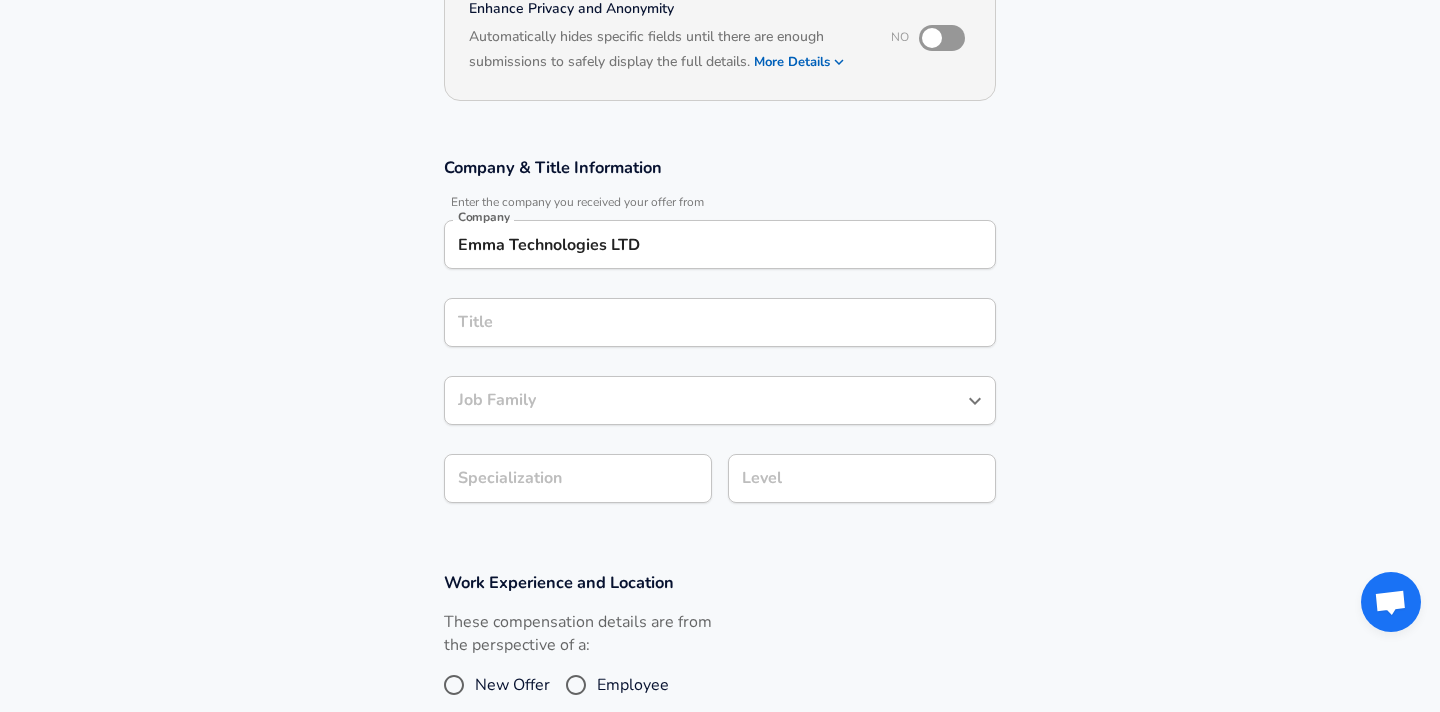 scroll, scrollTop: 263, scrollLeft: 0, axis: vertical 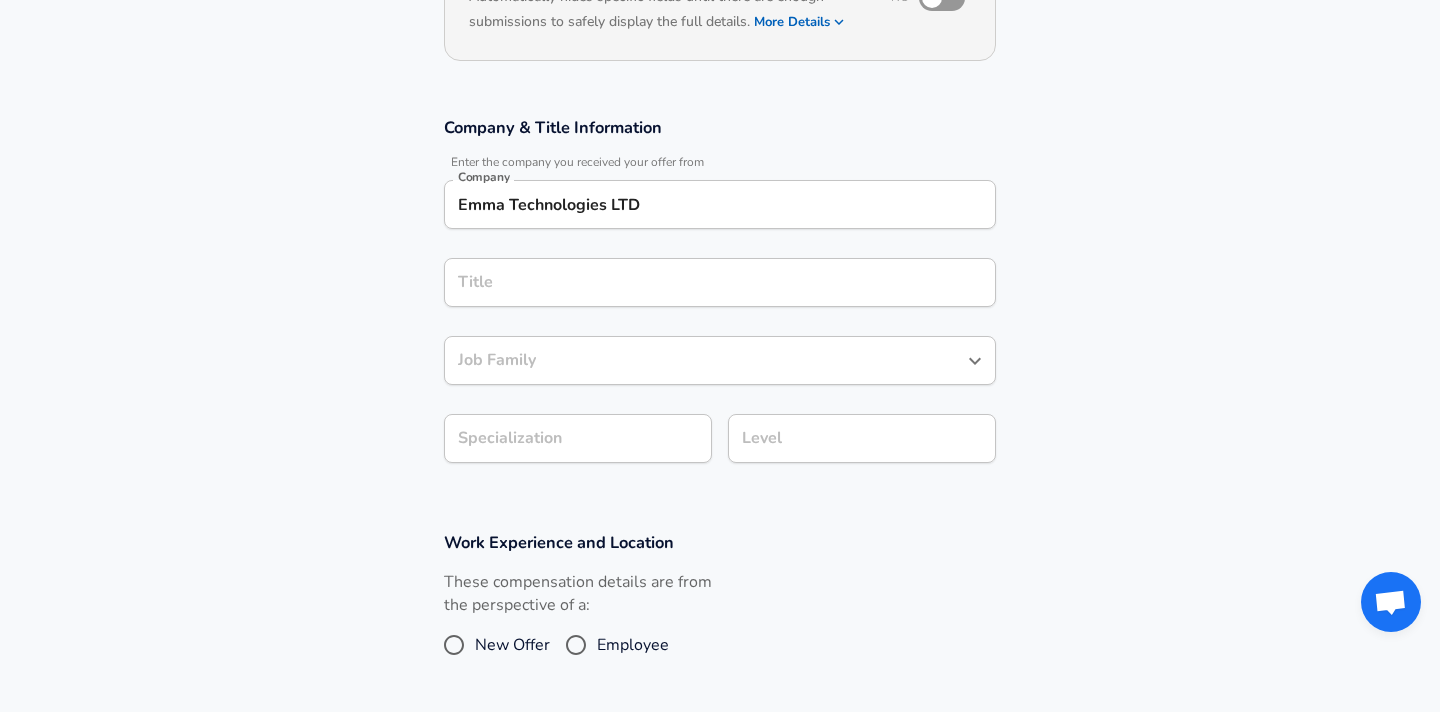 click on "Title" at bounding box center [720, 282] 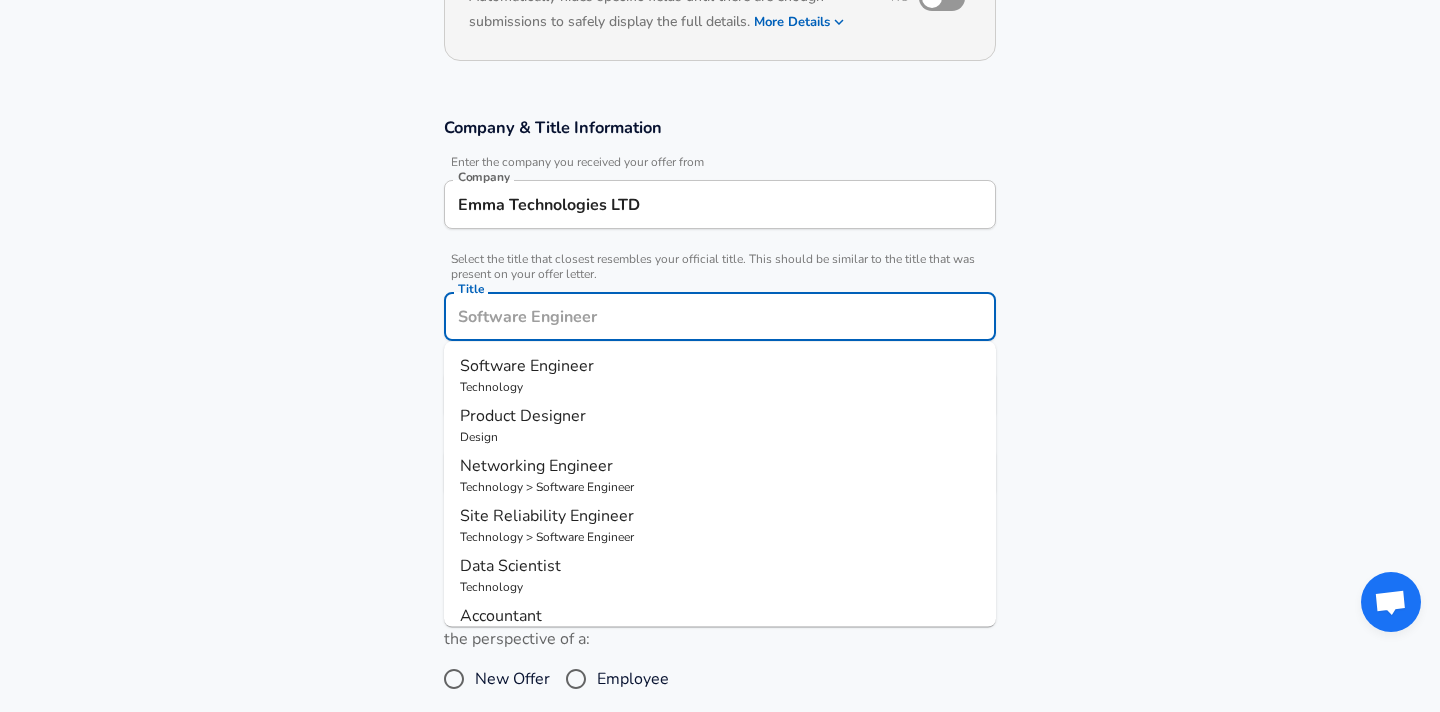 click on "Software Engineer" at bounding box center (527, 366) 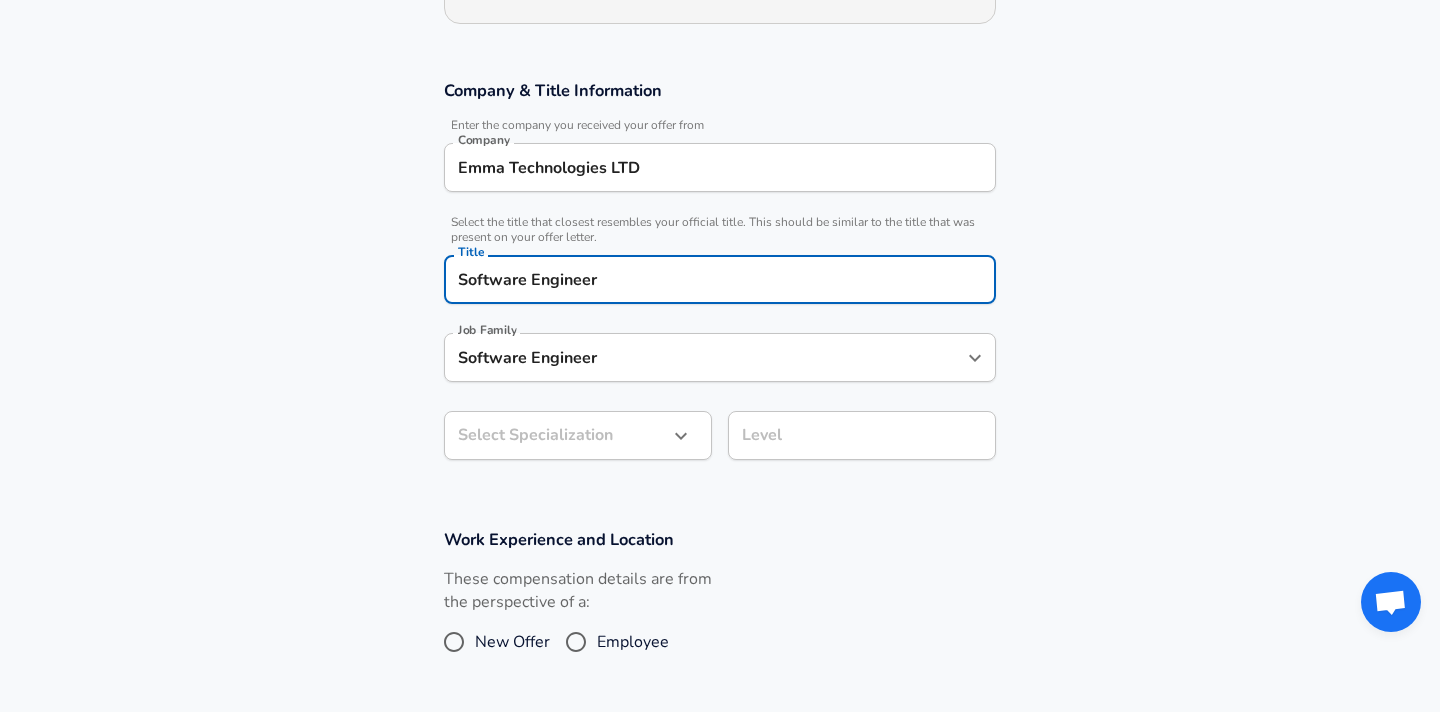 click on "We value your privacy We use cookies to enhance your browsing experience, serve personalized ads or content, and analyze our traffic. By clicking "Accept All", you consent to our use of cookies. Customize    Accept All   Customize Consent Preferences   We use cookies to help you navigate efficiently and perform certain functions. You will find detailed information about all cookies under each consent category below. The cookies that are categorized as "Necessary" are stored on your browser as they are essential for enabling the basic functionalities of the site. ...  Show more Necessary Always Active Necessary cookies are required to enable the basic features of this site, such as providing secure log-in or adjusting your consent preferences. These cookies do not store any personally identifiable data. Cookie _GRECAPTCHA Duration 5 months 27 days Description Google Recaptcha service sets this cookie to identify bots to protect the website against malicious spam attacks. Cookie __stripe_mid Duration 1 year MR" at bounding box center [720, 56] 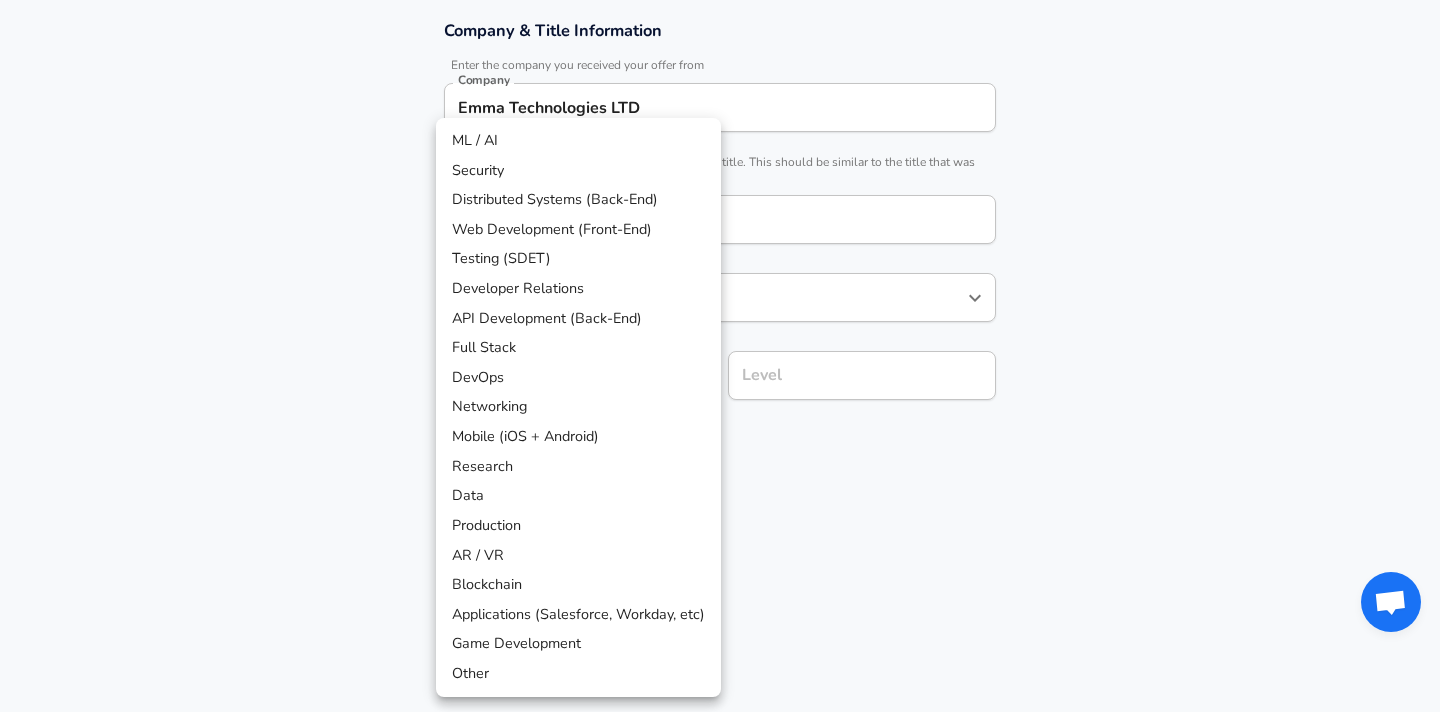 click on "Distributed Systems (Back-End)" at bounding box center (578, 200) 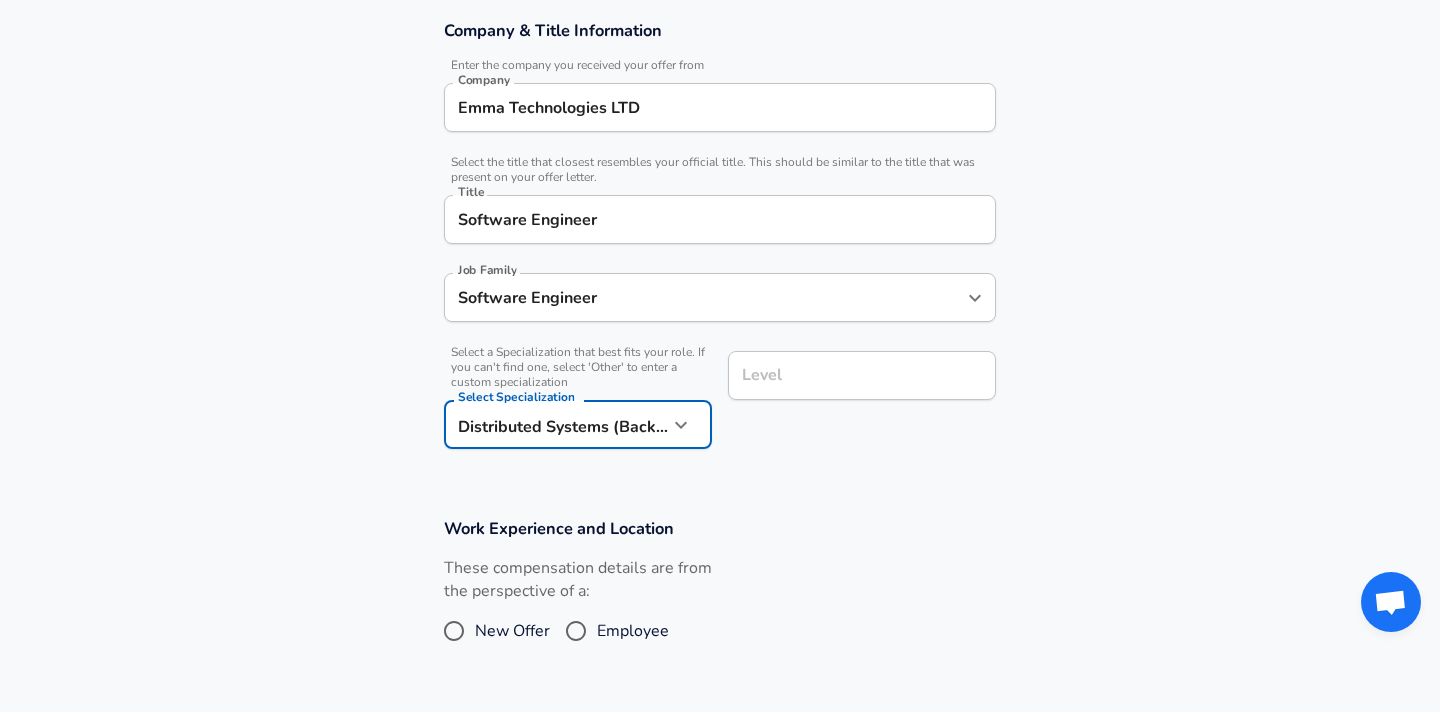 click on "Level Level" at bounding box center [862, 378] 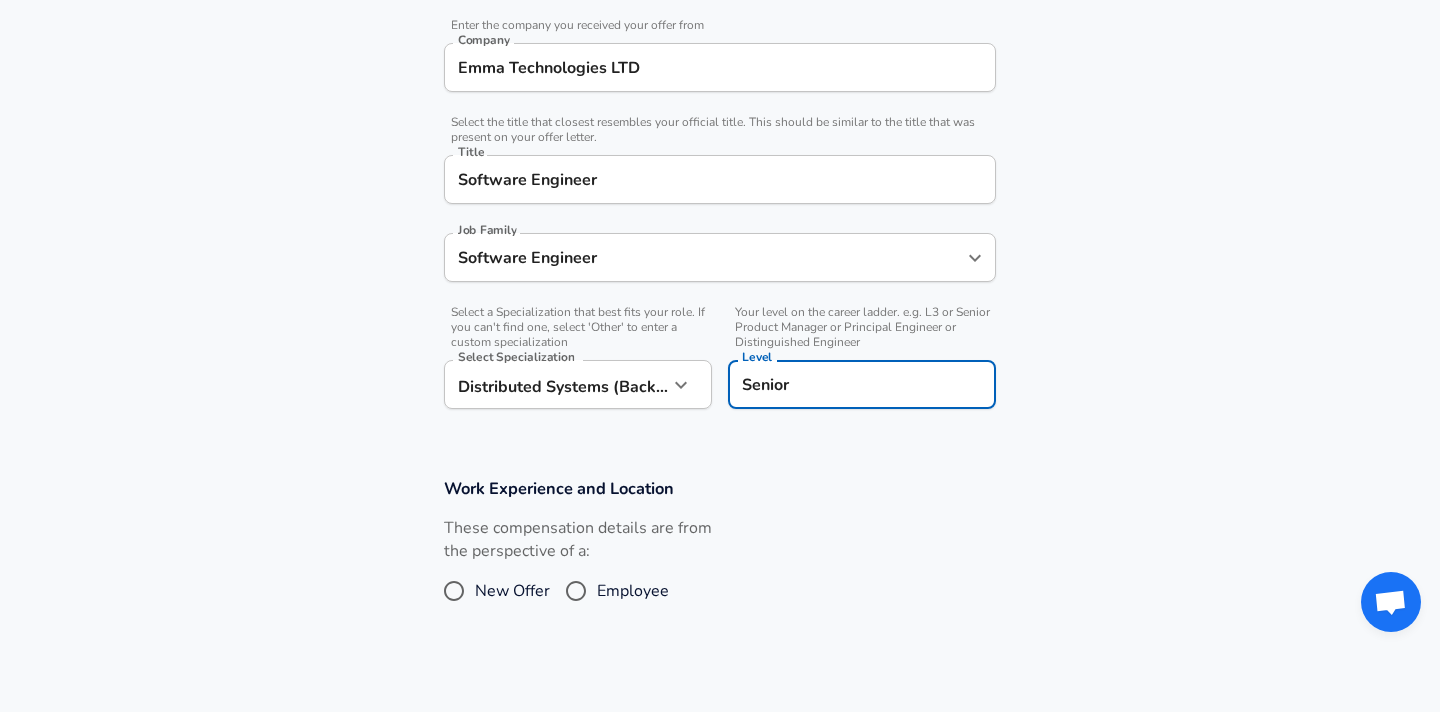 type on "Senior" 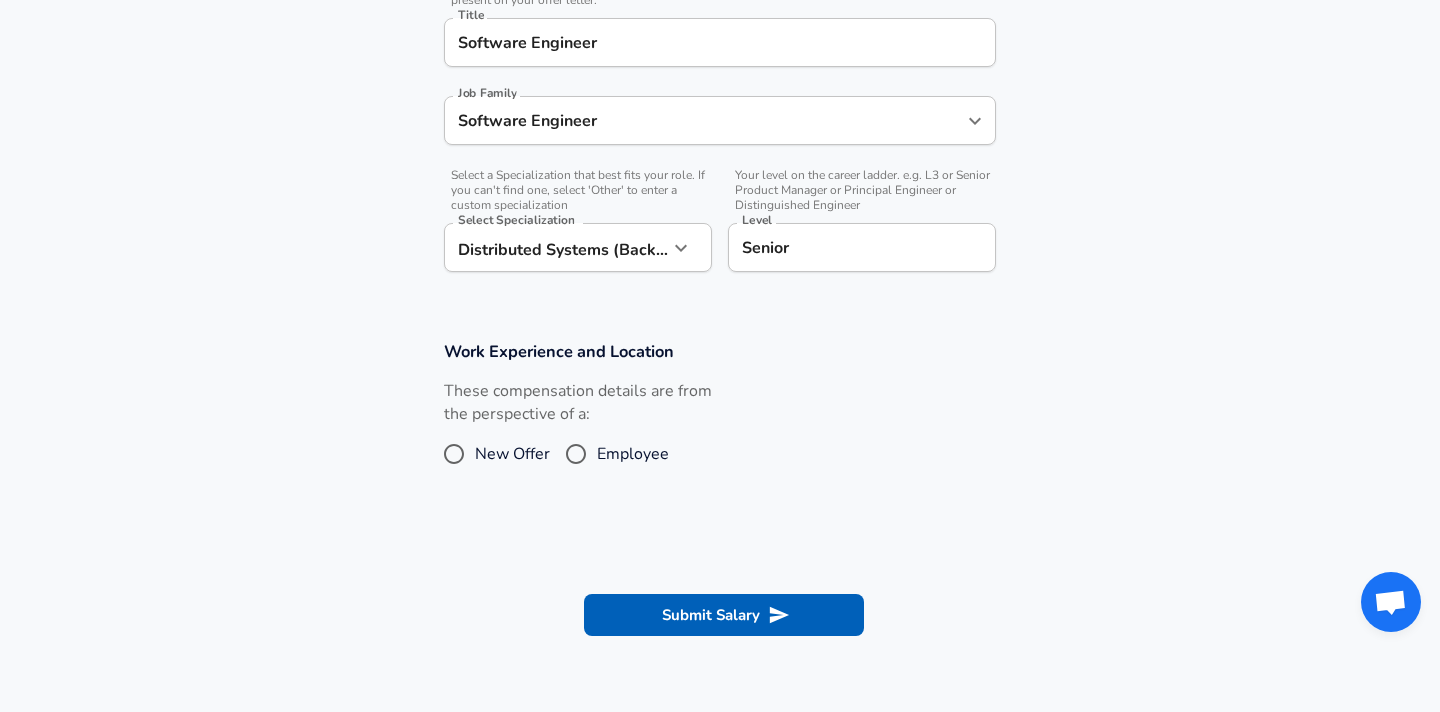 scroll, scrollTop: 551, scrollLeft: 0, axis: vertical 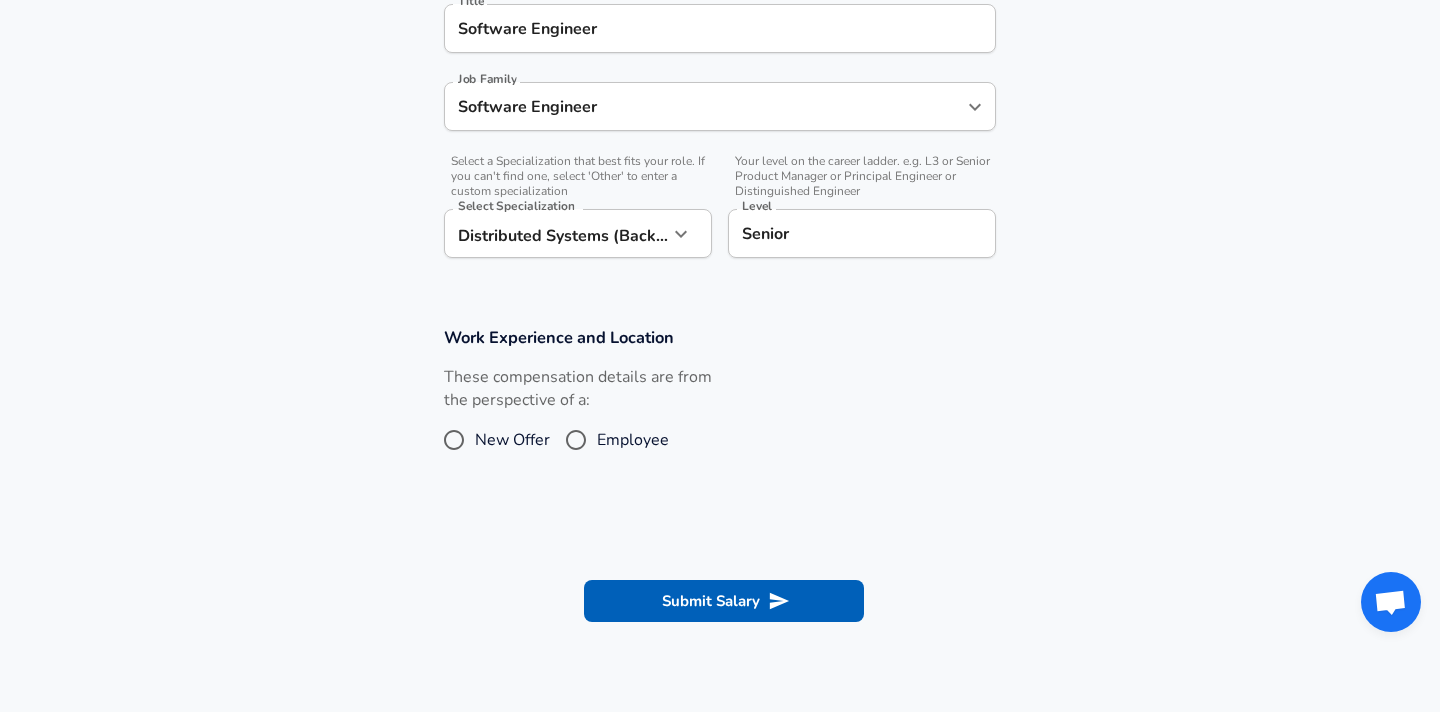 click on "Employee" at bounding box center [576, 440] 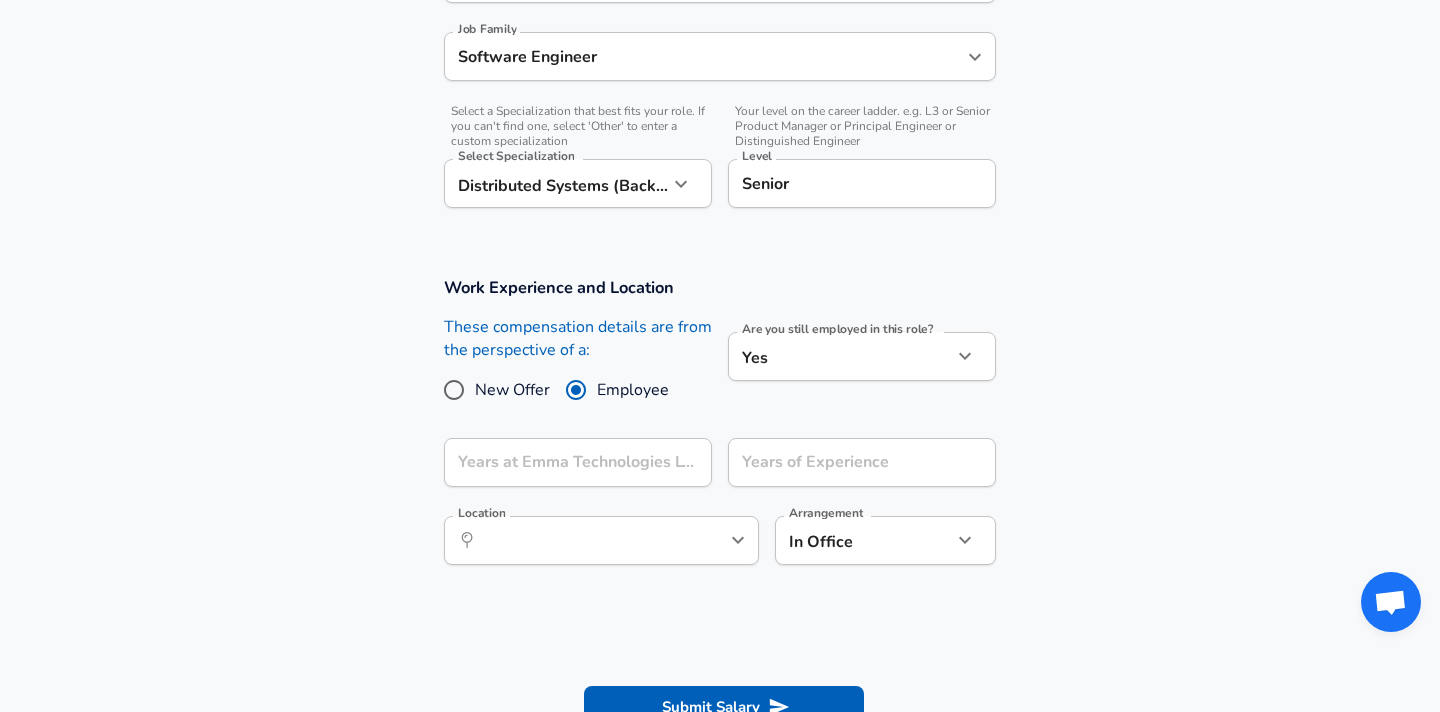 scroll, scrollTop: 609, scrollLeft: 0, axis: vertical 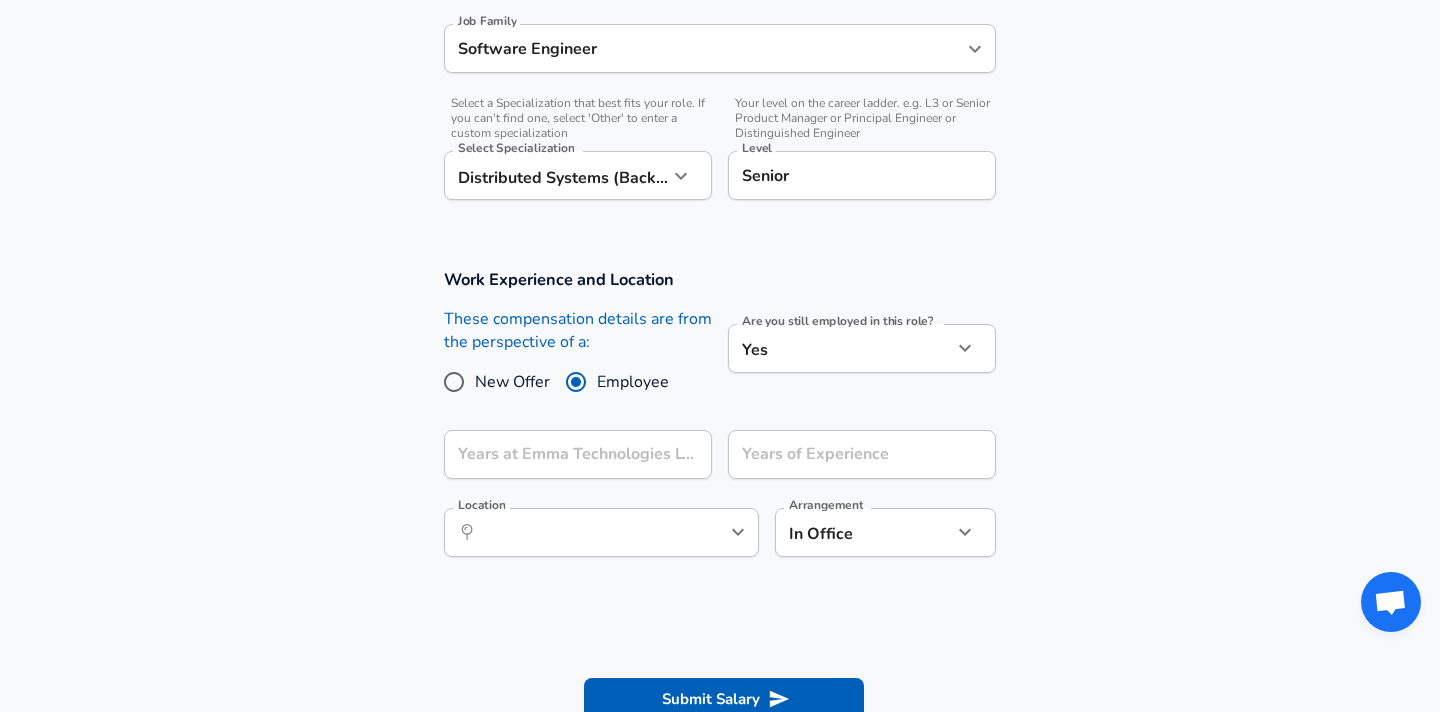 click on "We value your privacy We use cookies to enhance your browsing experience, serve personalized ads or content, and analyze our traffic. By clicking "Accept All", you consent to our use of cookies. Customize    Accept All   Customize Consent Preferences   We use cookies to help you navigate efficiently and perform certain functions. You will find detailed information about all cookies under each consent category below. The cookies that are categorized as "Necessary" are stored on your browser as they are essential for enabling the basic functionalities of the site. ...  Show more Necessary Always Active Necessary cookies are required to enable the basic features of this site, such as providing secure log-in or adjusting your consent preferences. These cookies do not store any personally identifiable data. Cookie _GRECAPTCHA Duration 5 months 27 days Description Google Recaptcha service sets this cookie to identify bots to protect the website against malicious spam attacks. Cookie __stripe_mid Duration 1 year MR" at bounding box center [720, -253] 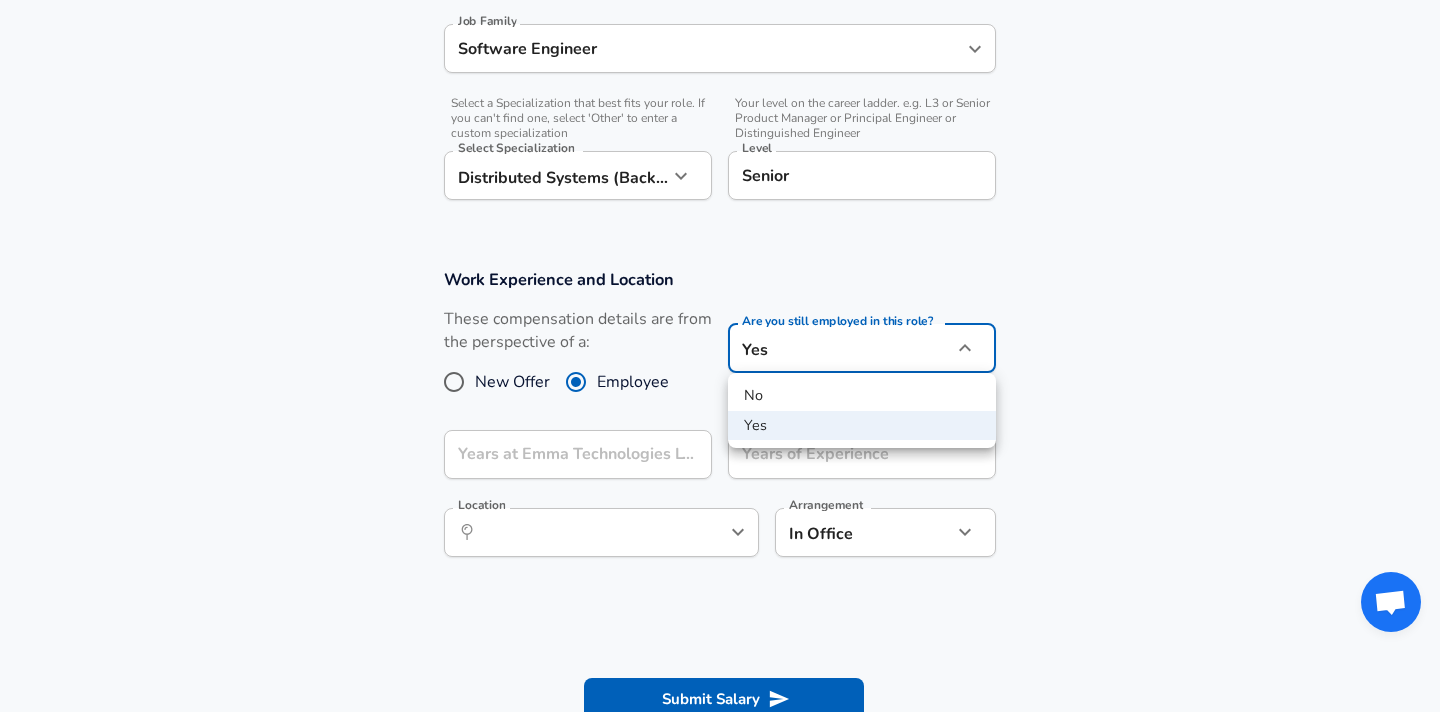 click on "No" at bounding box center (862, 396) 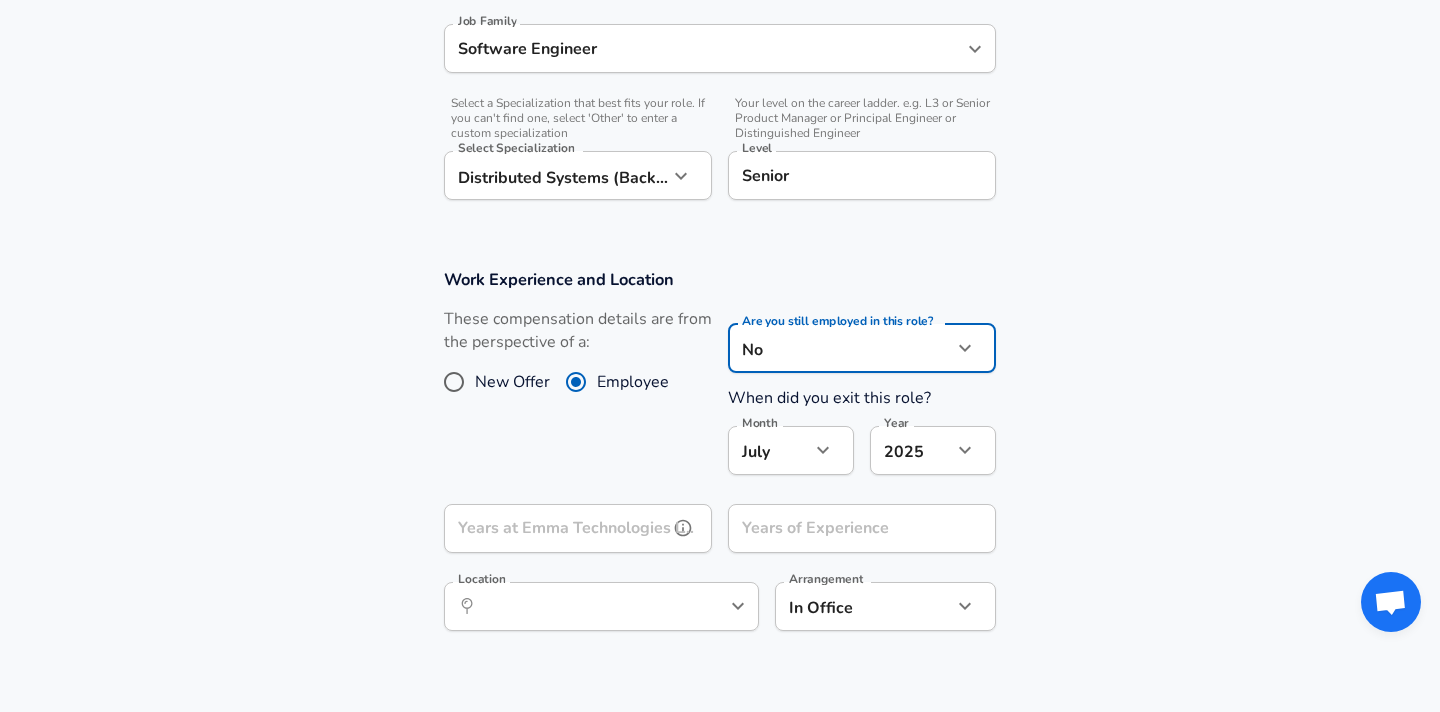 click on "Years at Emma Technologies LTD Years at Emma Technologies LTD" at bounding box center [578, 531] 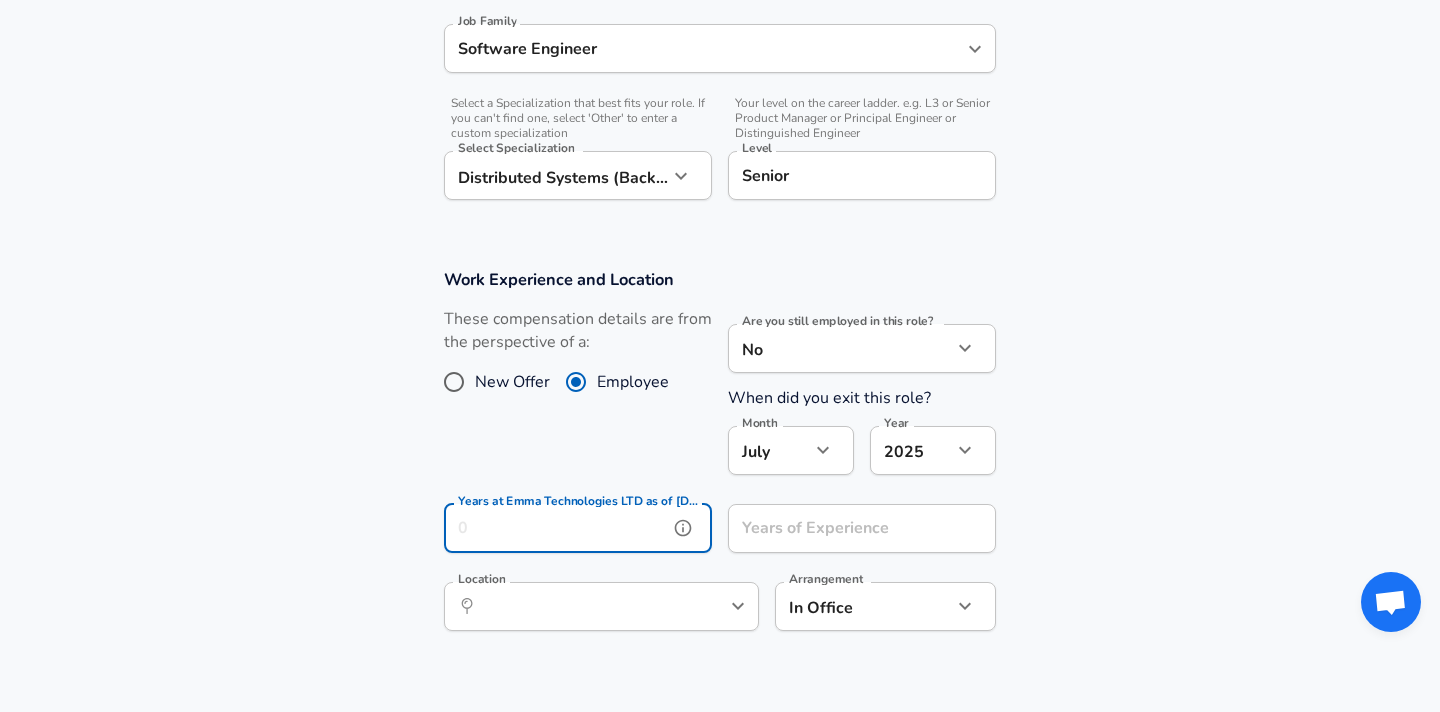 scroll, scrollTop: 643, scrollLeft: 0, axis: vertical 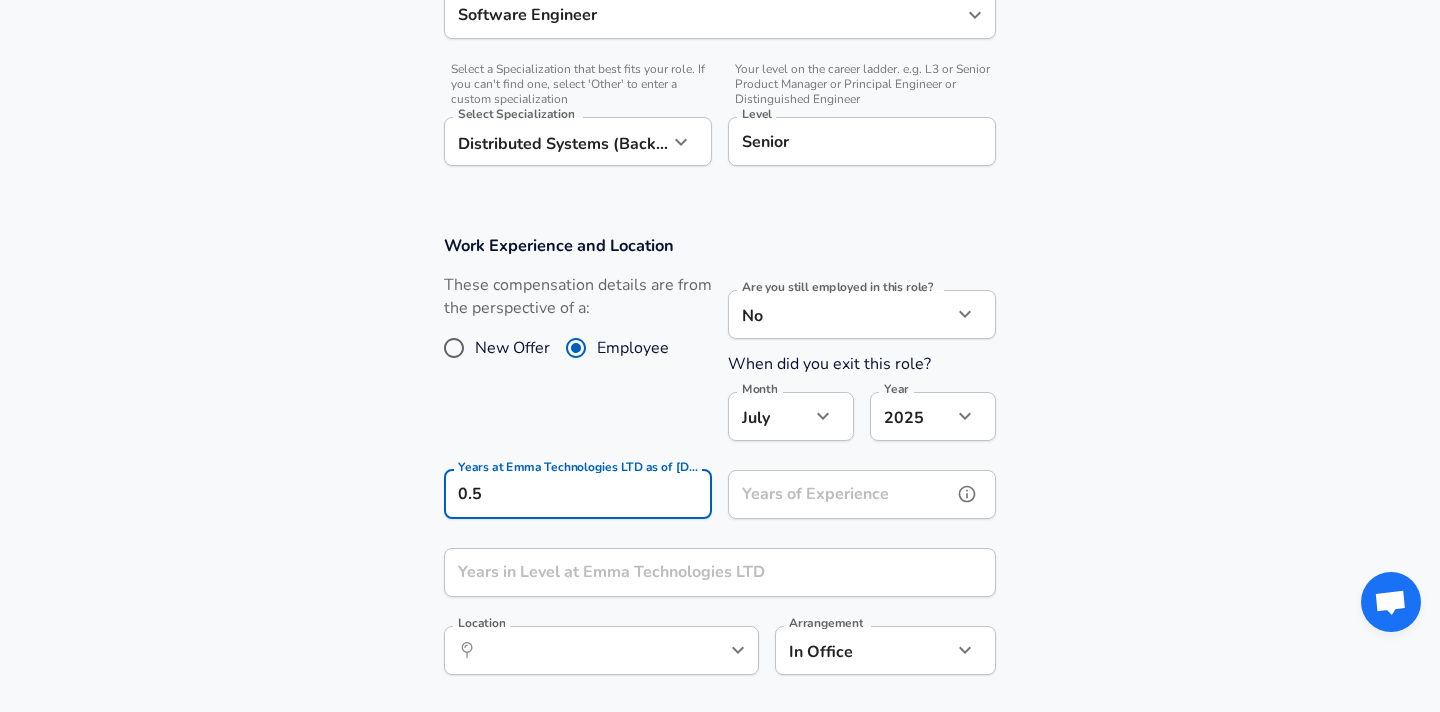 click on "Years of Experience Years of Experience" at bounding box center (862, 497) 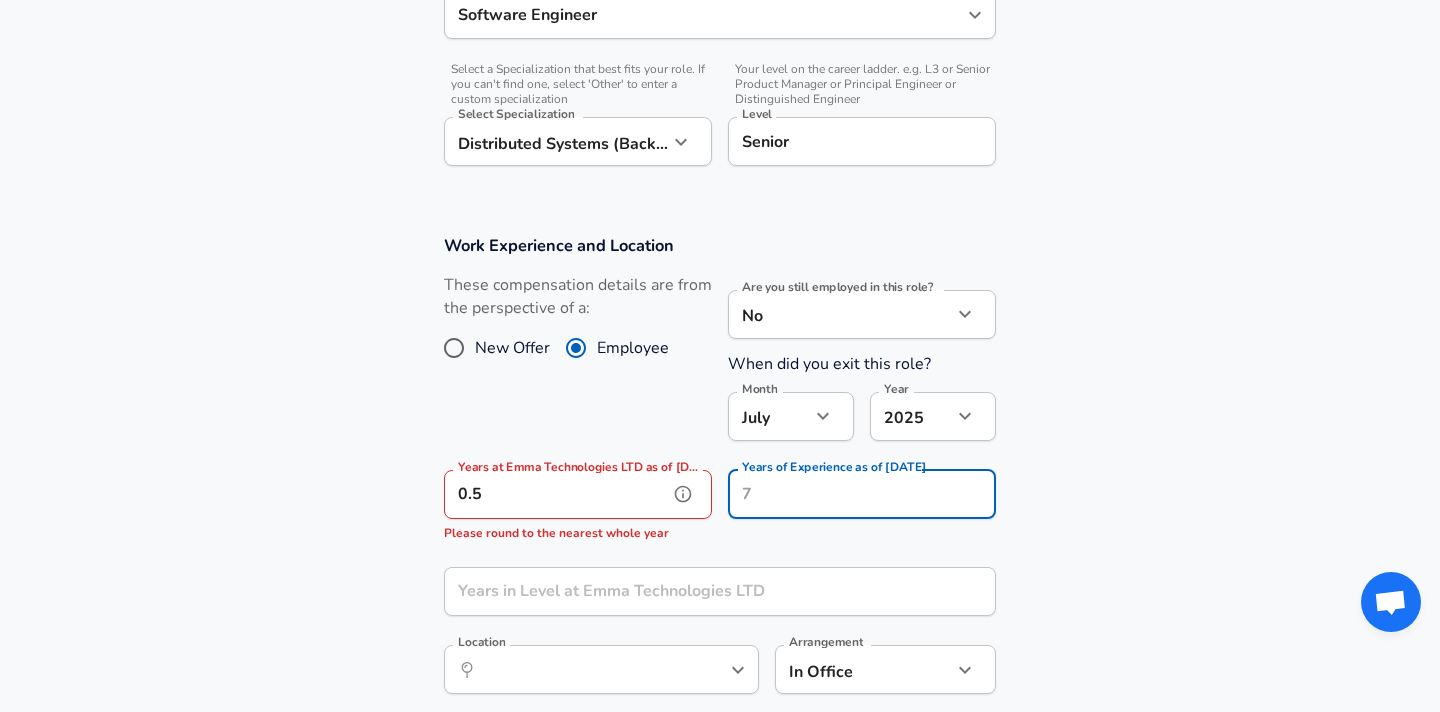 click on "0.5" at bounding box center [556, 494] 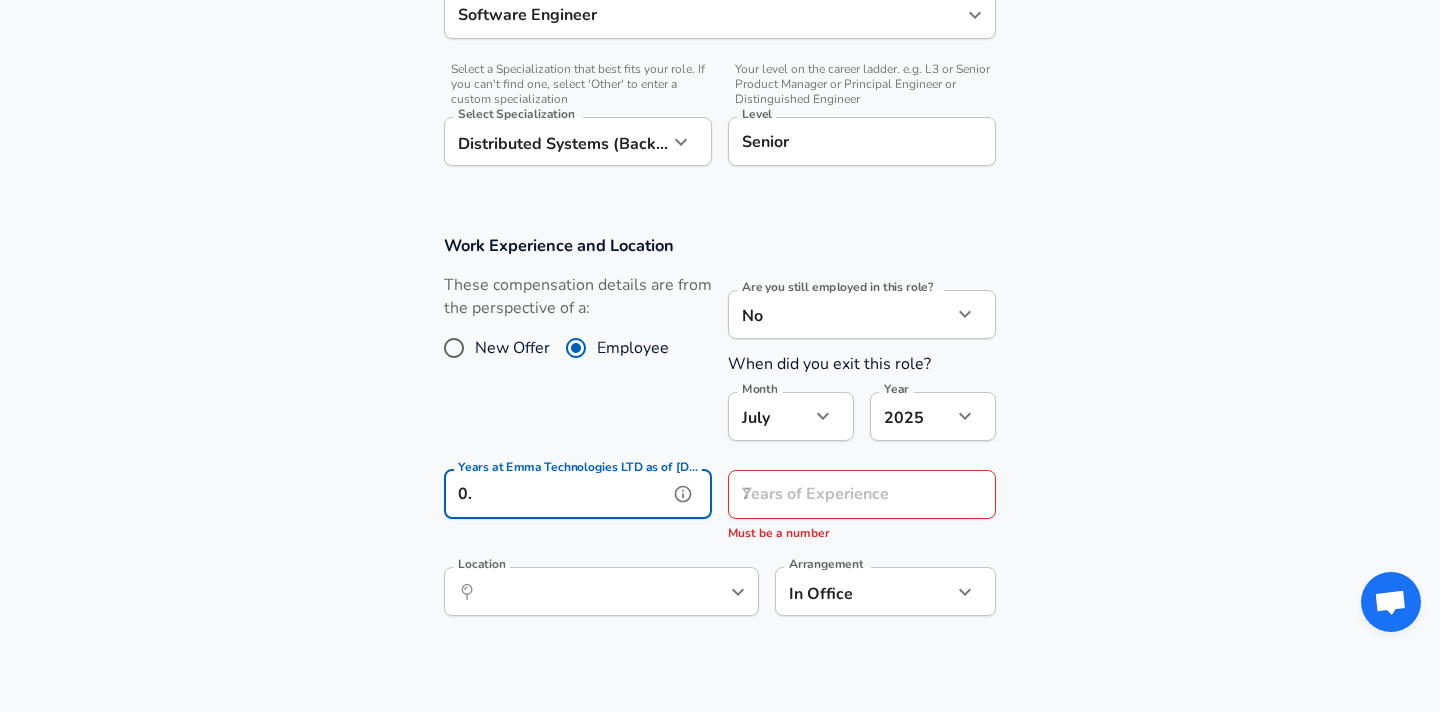 type on "0" 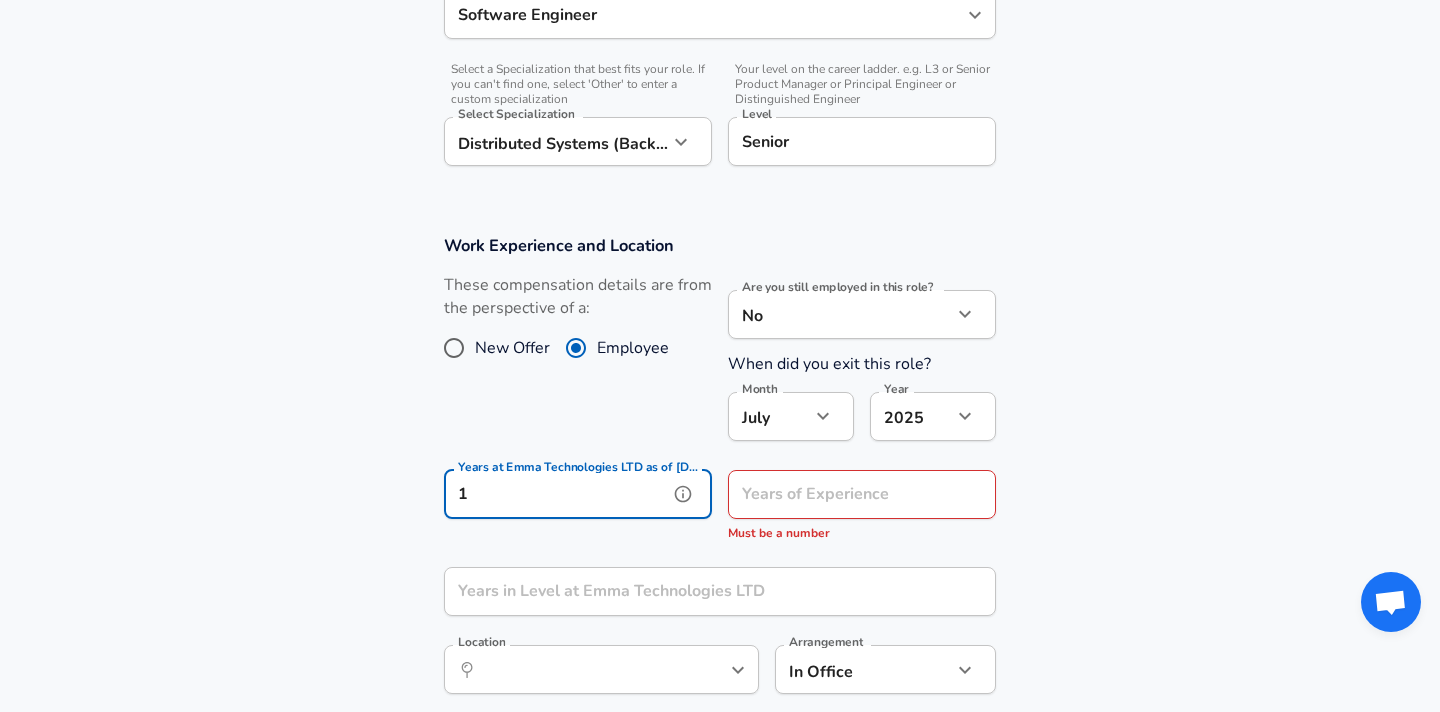 type on "1" 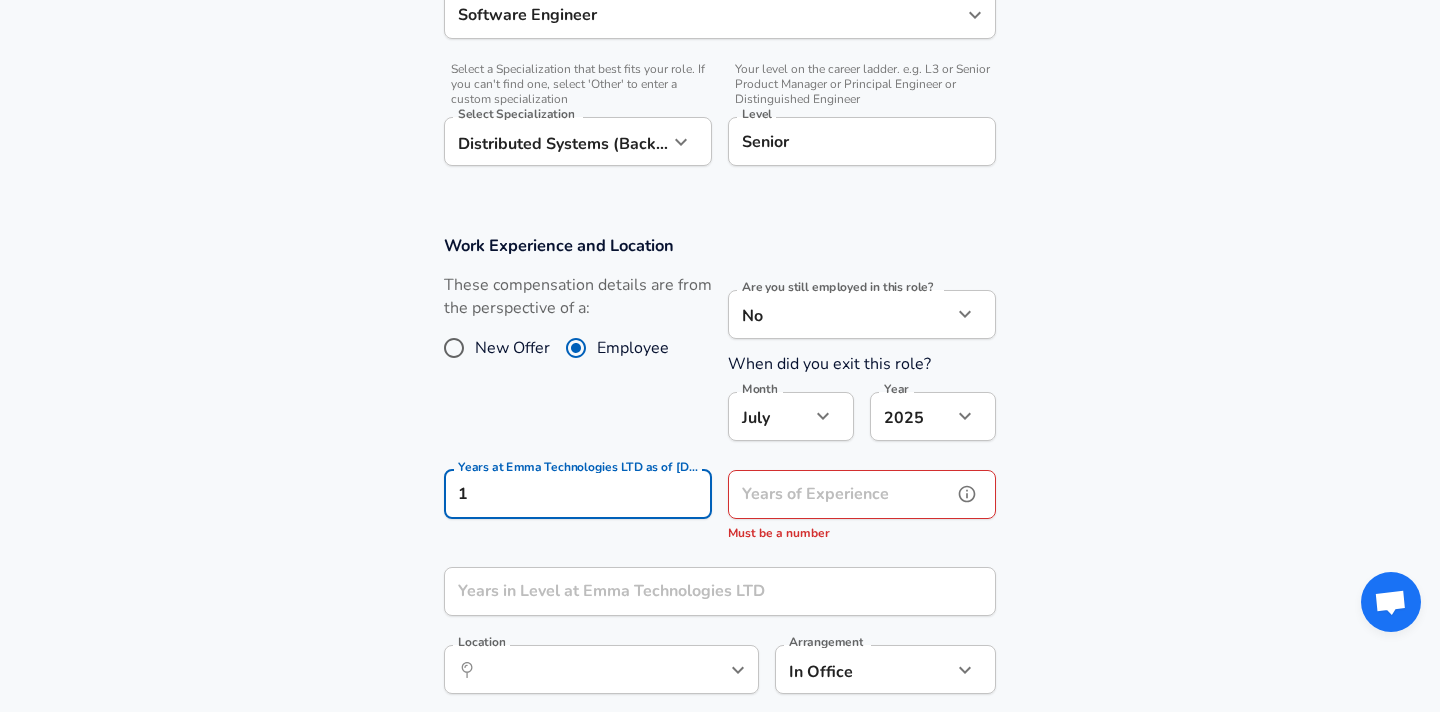 click on "Years of Experience" at bounding box center [840, 494] 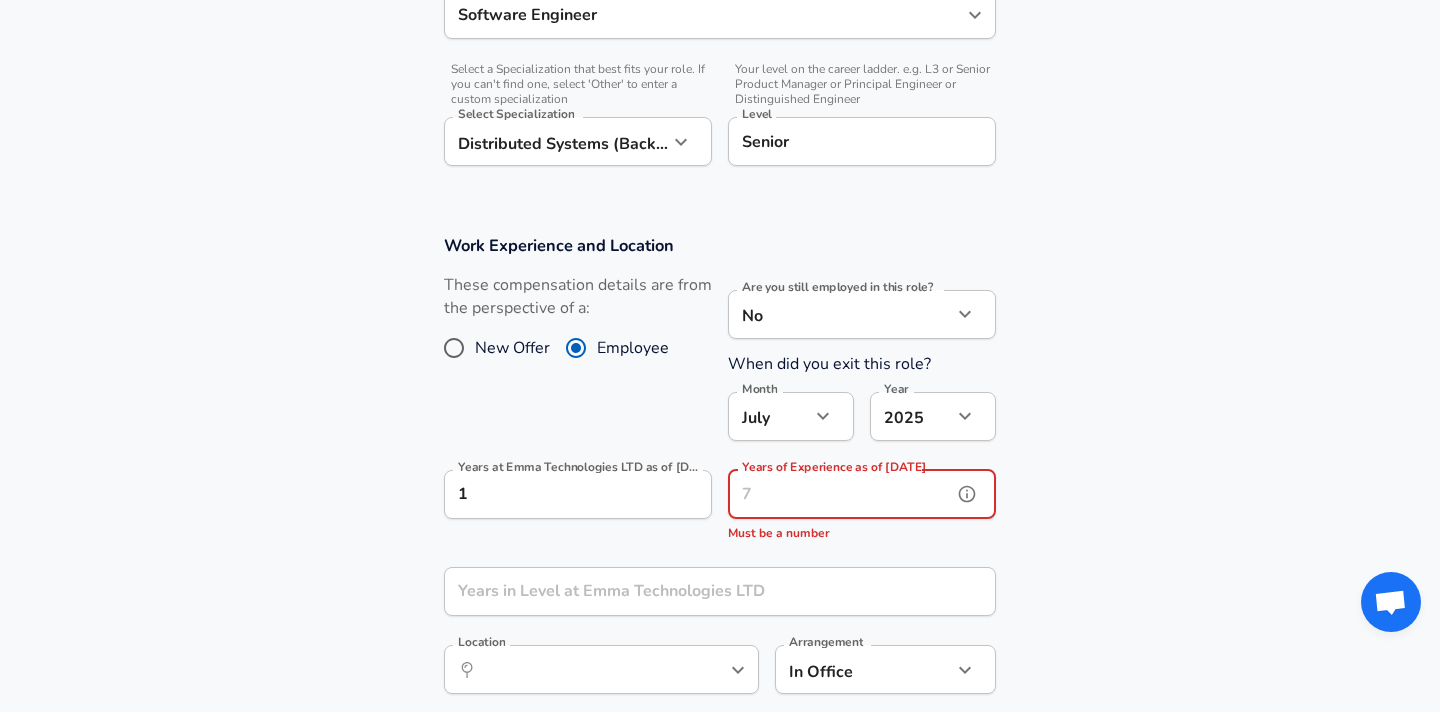 type on "8" 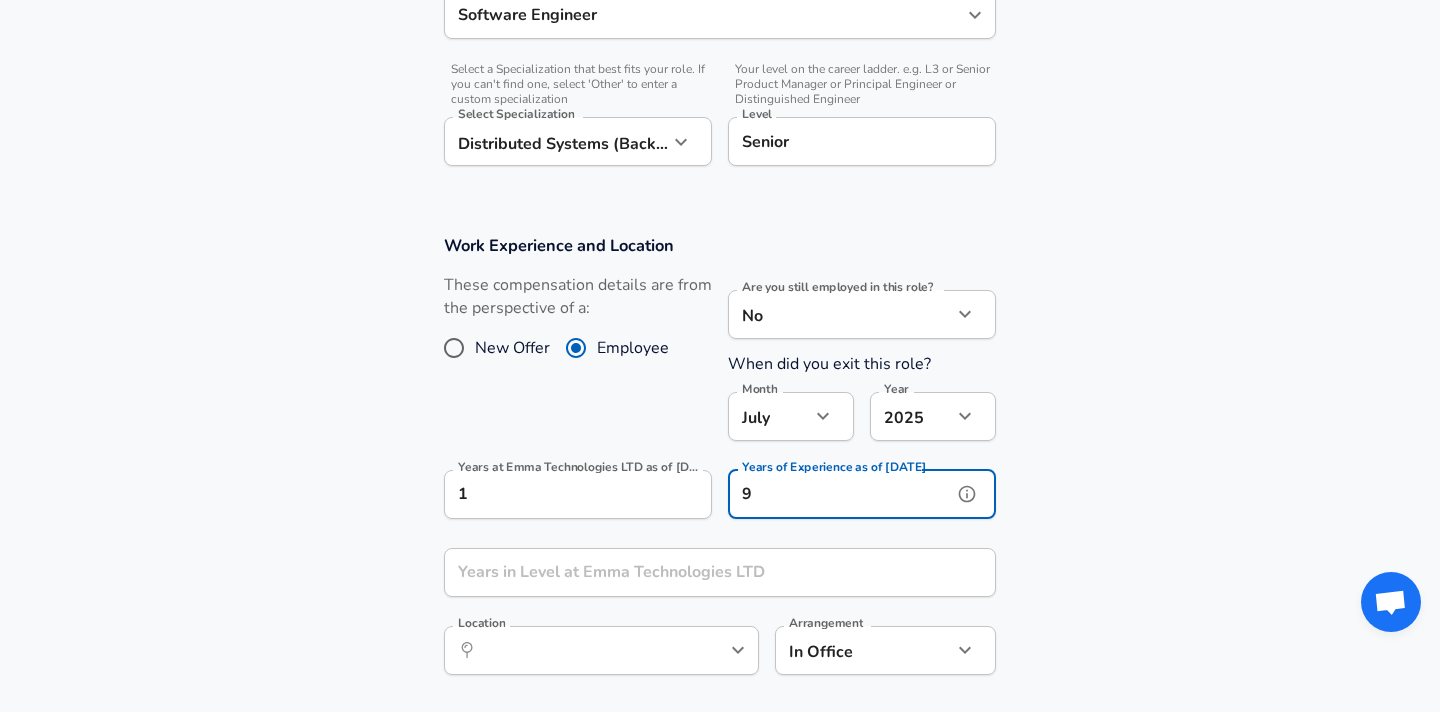 type on "9" 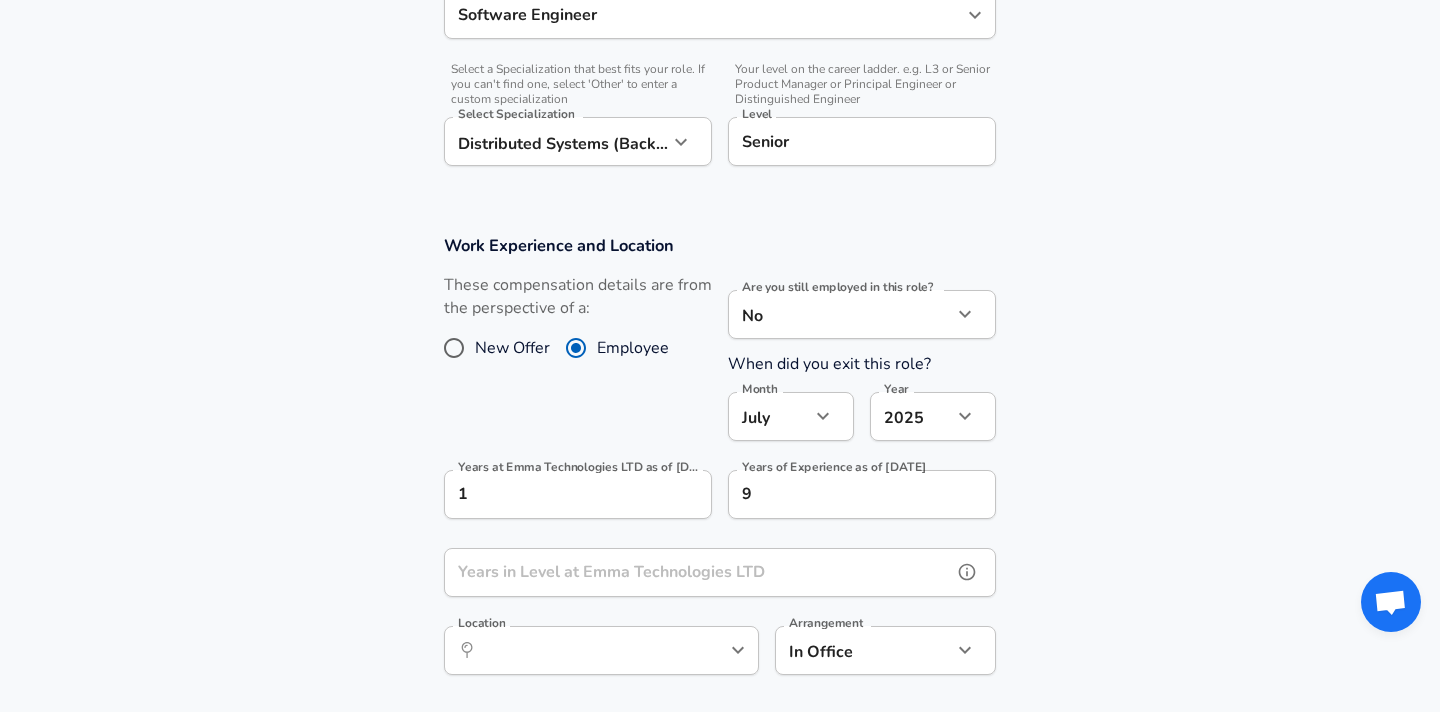 click on "Years in Level at Emma Technologies LTD Years in Level at Emma Technologies LTD" at bounding box center (720, 575) 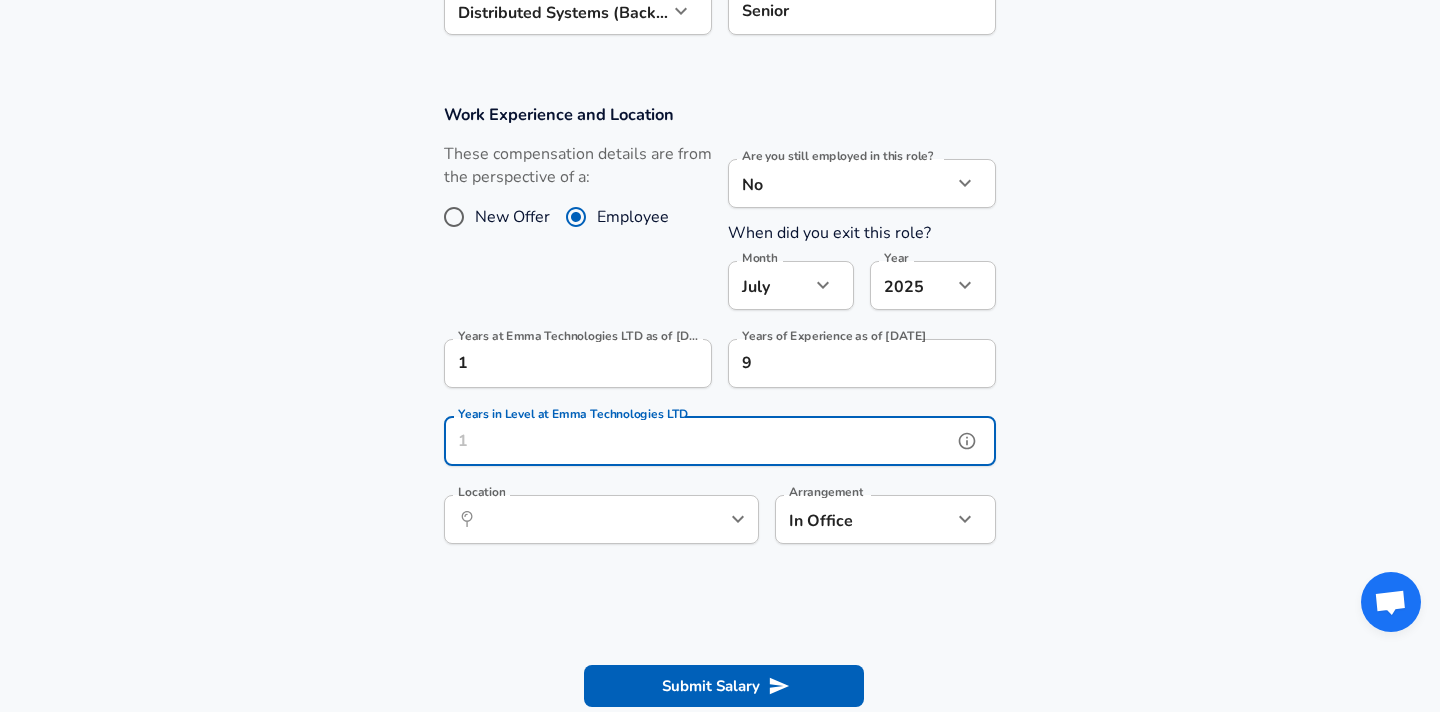 scroll, scrollTop: 775, scrollLeft: 0, axis: vertical 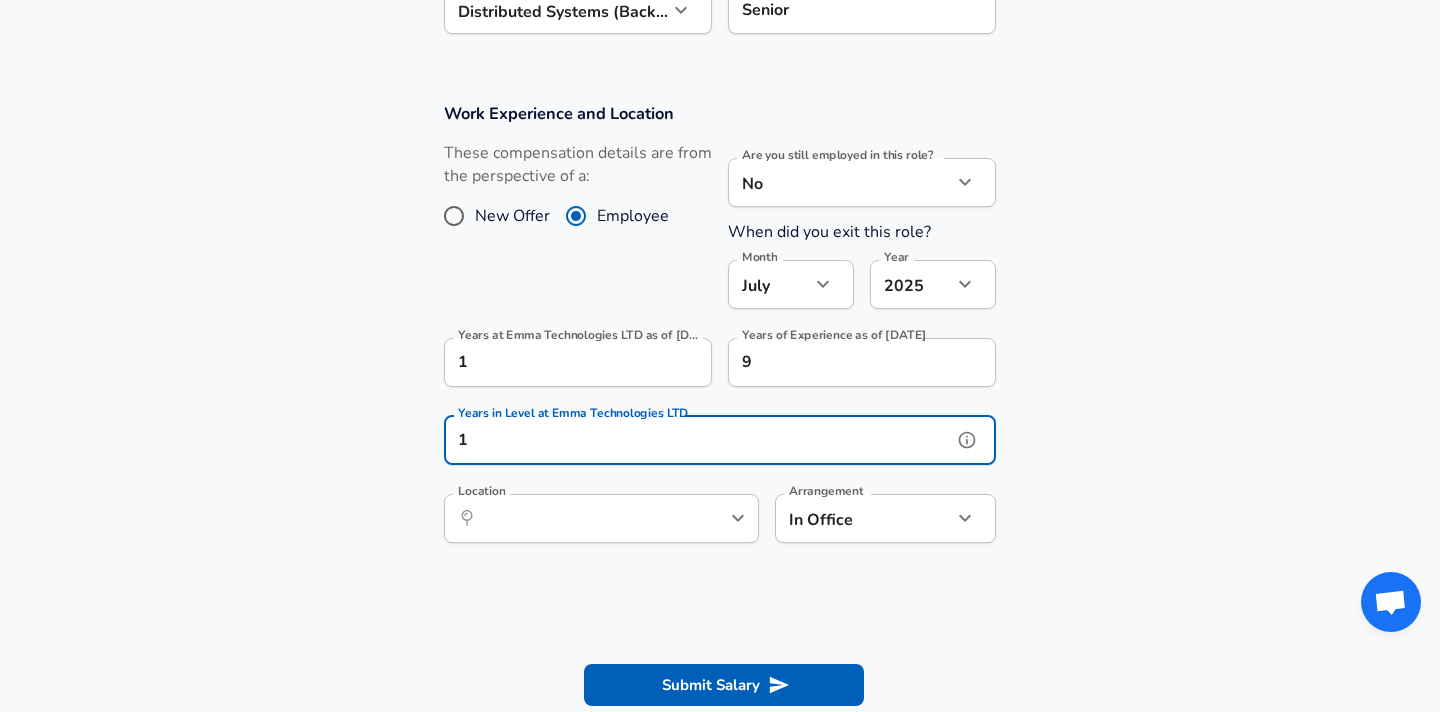type on "1" 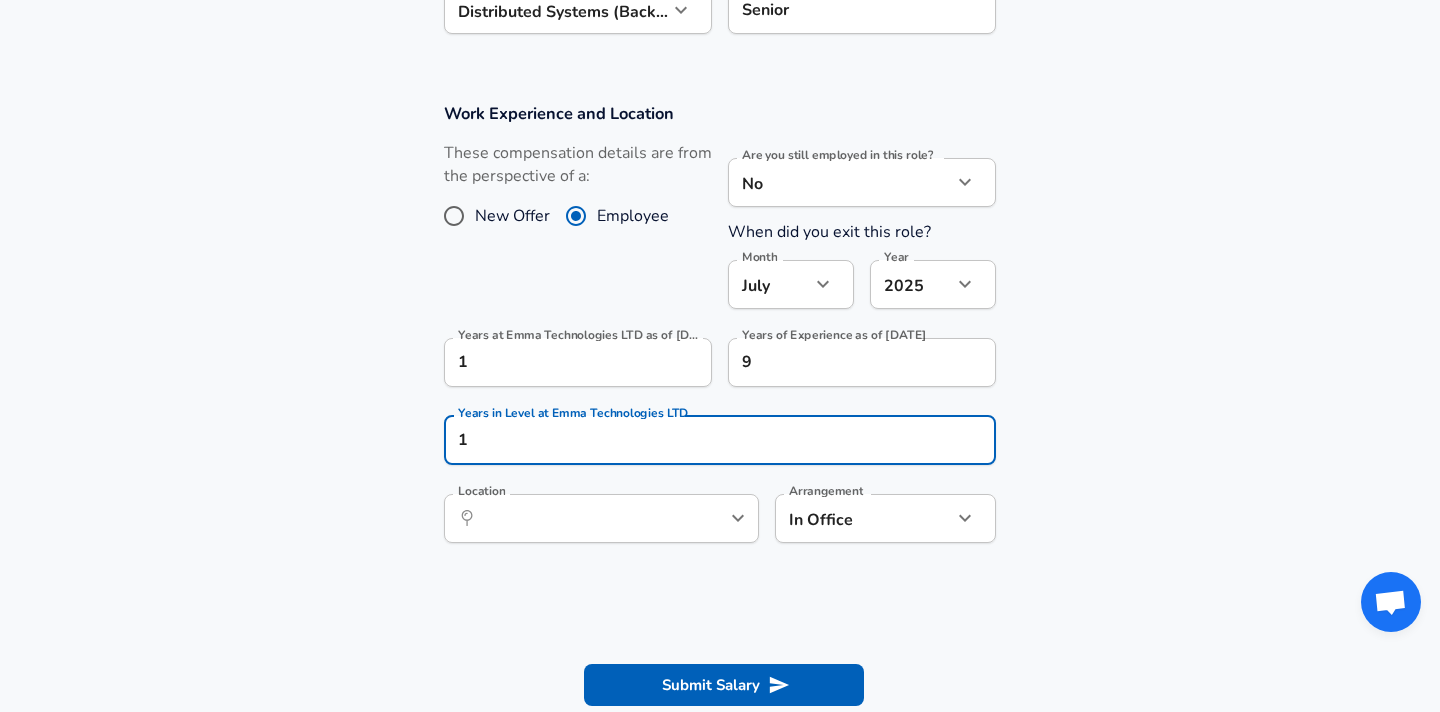click on "Work Experience and Location These compensation details are from the perspective of a: New Offer Employee Are you still employed in this role? No no Are you still employed in this role? When did you exit this role? Month [DATE] Month Year [DATE] 2025 Year Years at Emma Technologies LTD as of [DATE] 1 Years at Emma Technologies LTD as of [DATE] Years of Experience as of [DATE] 9 Years of Experience as of [DATE] Years in Level at Emma Technologies LTD 1 Years in Level at Emma Technologies LTD Location ​ Location Arrangement In Office office Arrangement" at bounding box center (720, 333) 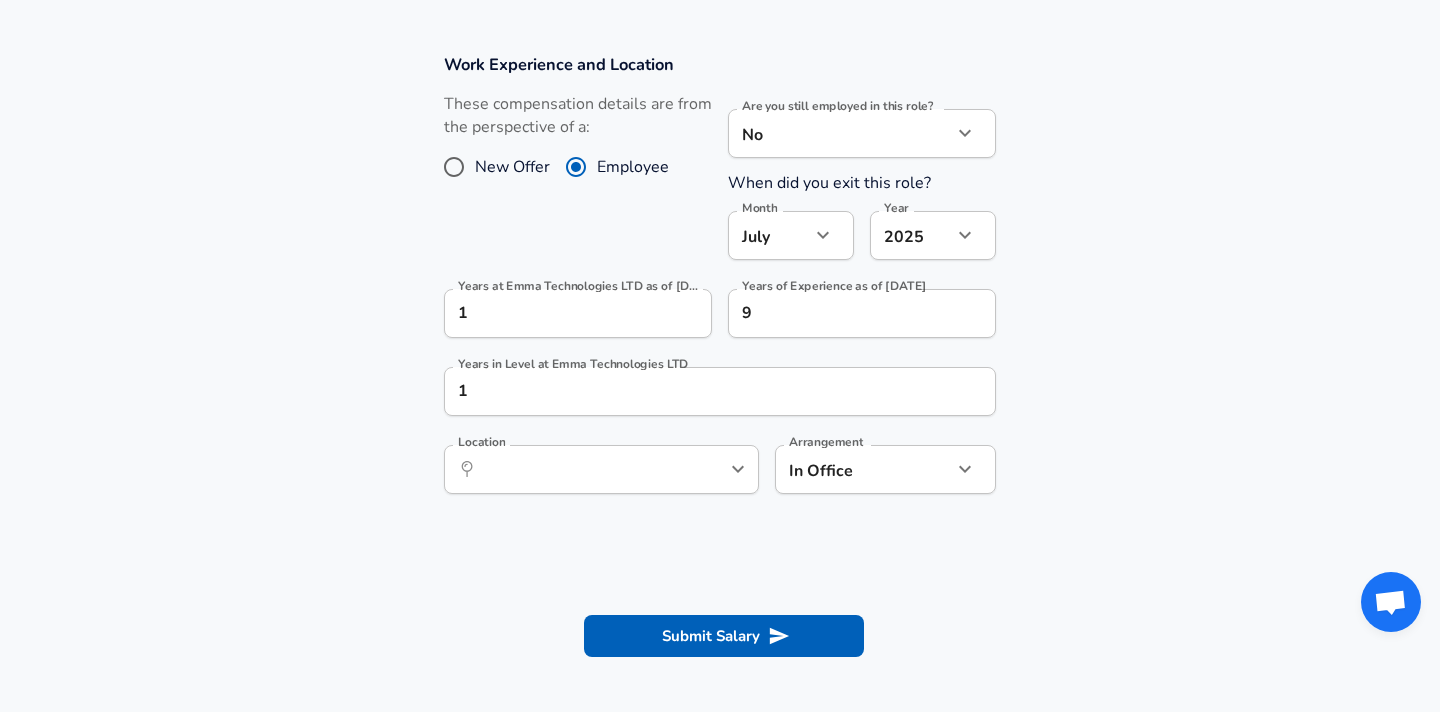 scroll, scrollTop: 826, scrollLeft: 0, axis: vertical 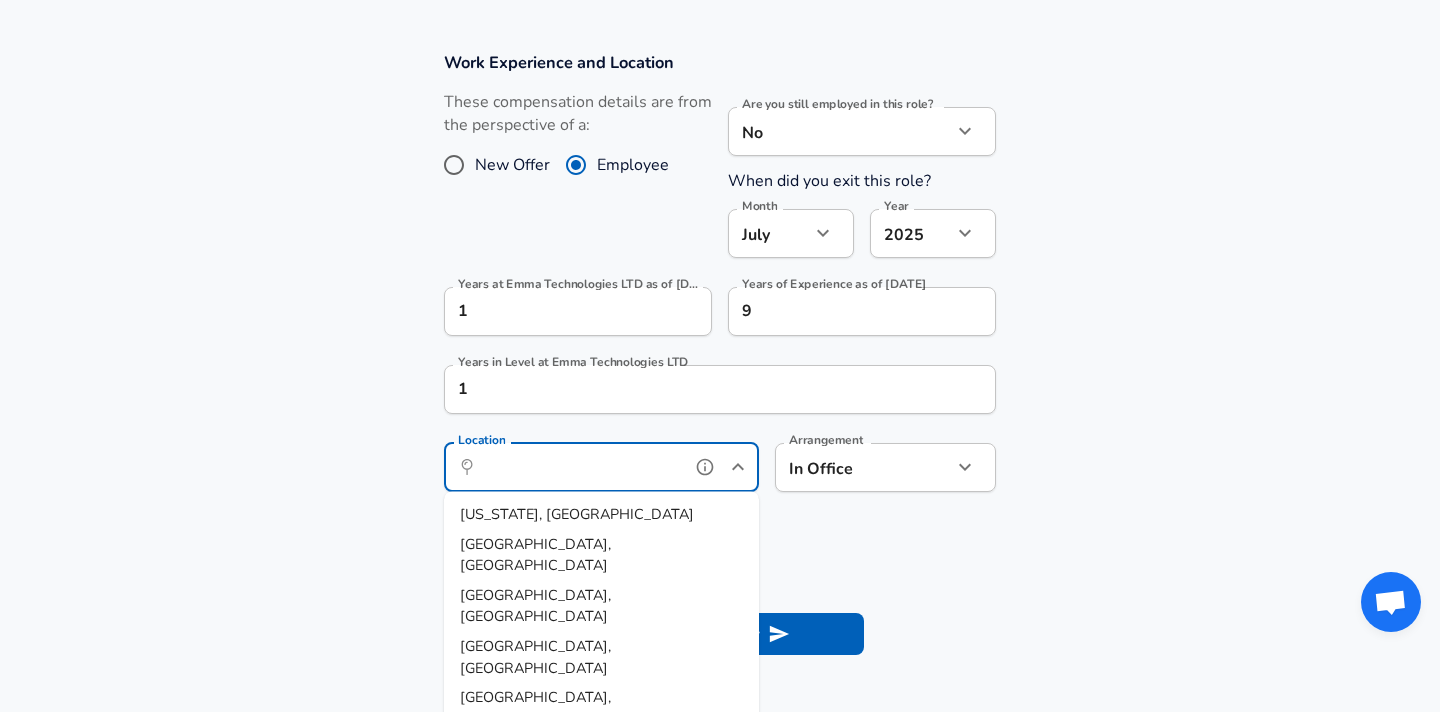 click on "Location" at bounding box center (579, 467) 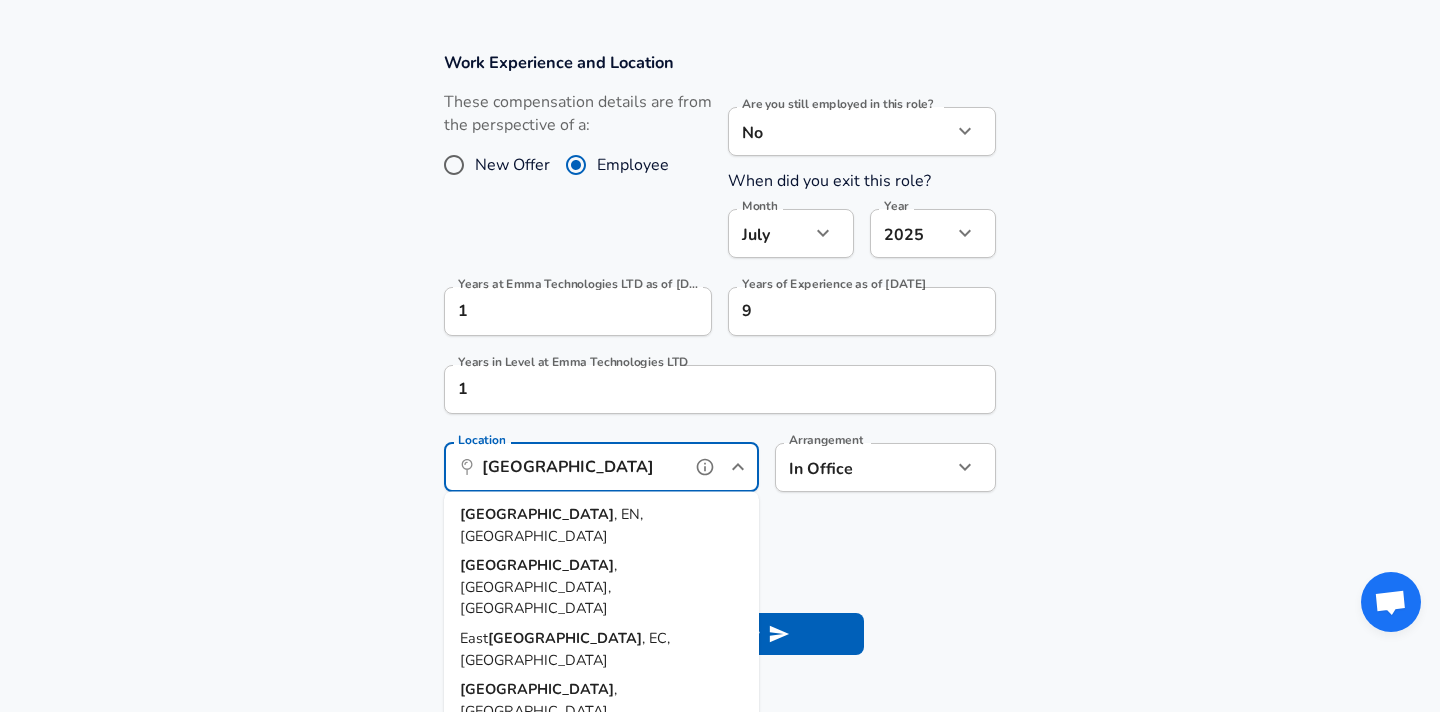click on ", EN, [GEOGRAPHIC_DATA]" at bounding box center (551, 525) 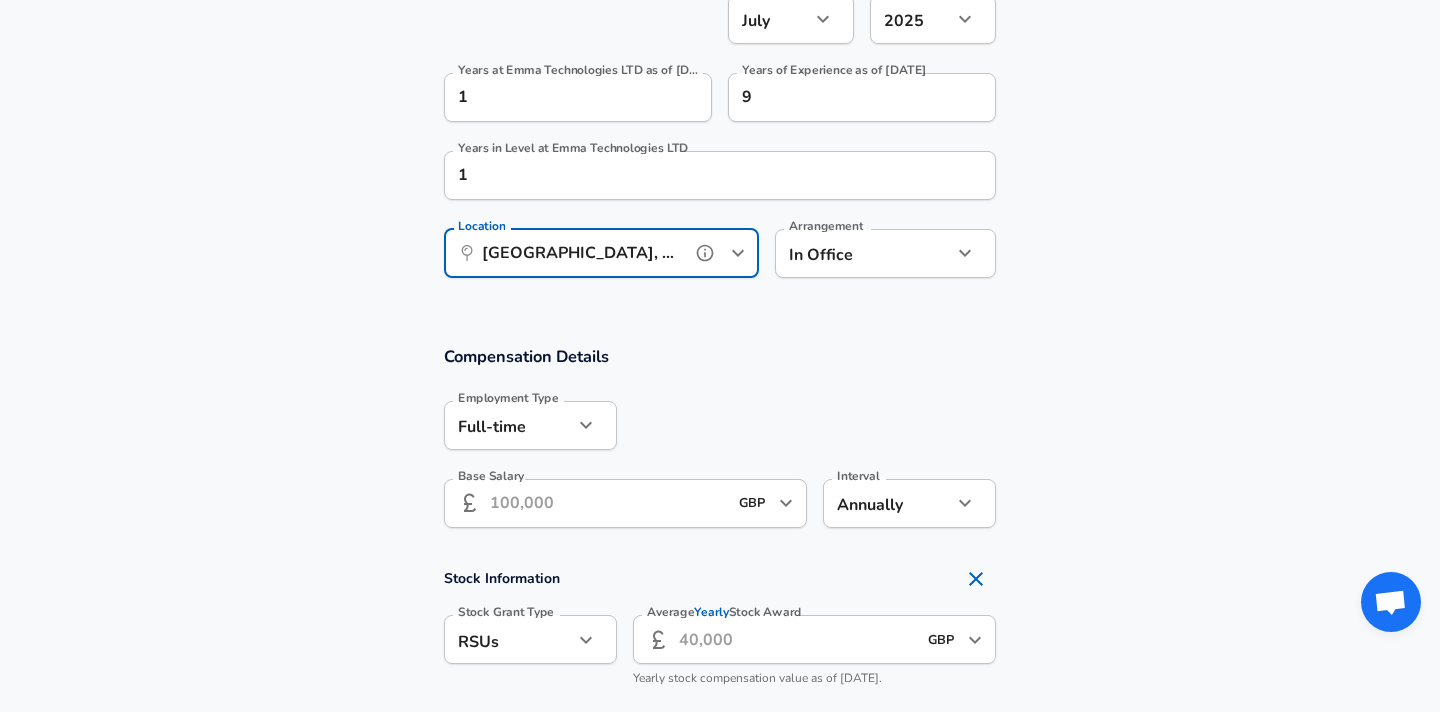 scroll, scrollTop: 1050, scrollLeft: 0, axis: vertical 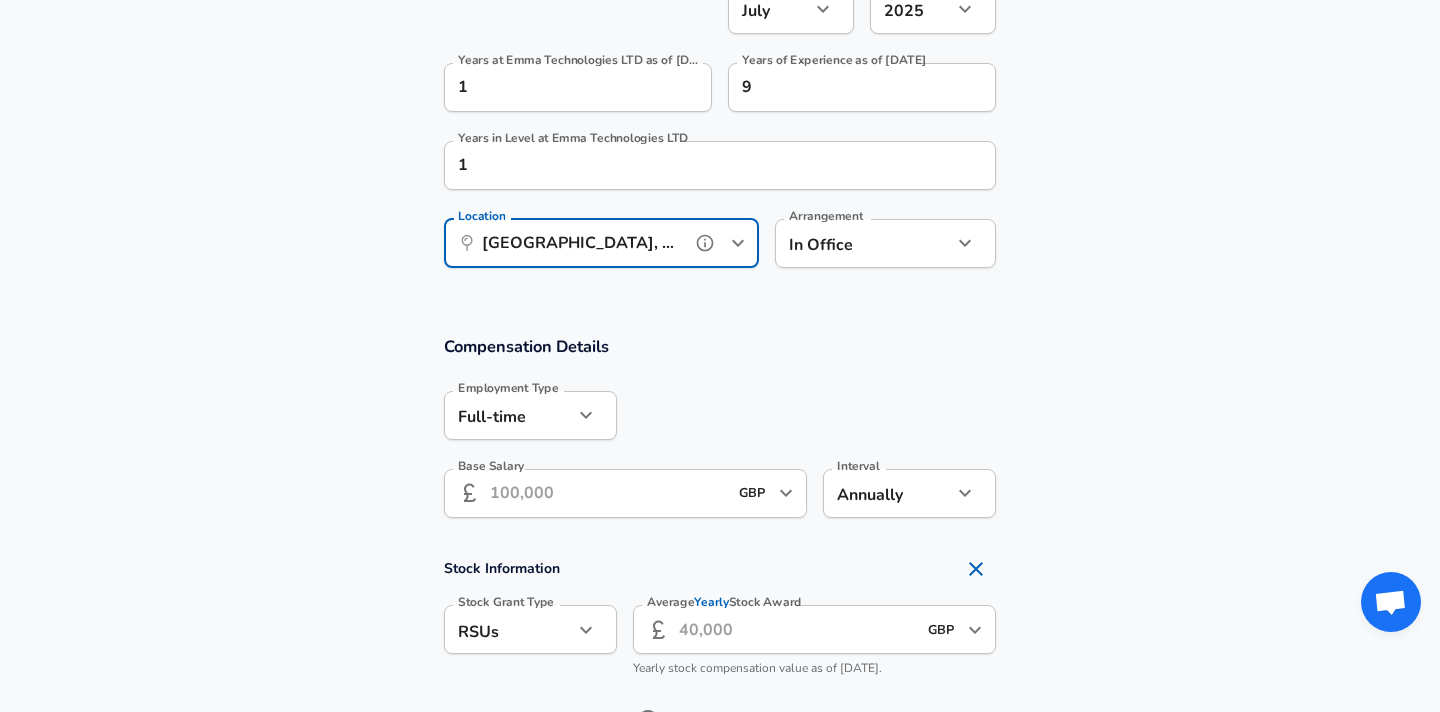 type on "[GEOGRAPHIC_DATA], EN, [GEOGRAPHIC_DATA]" 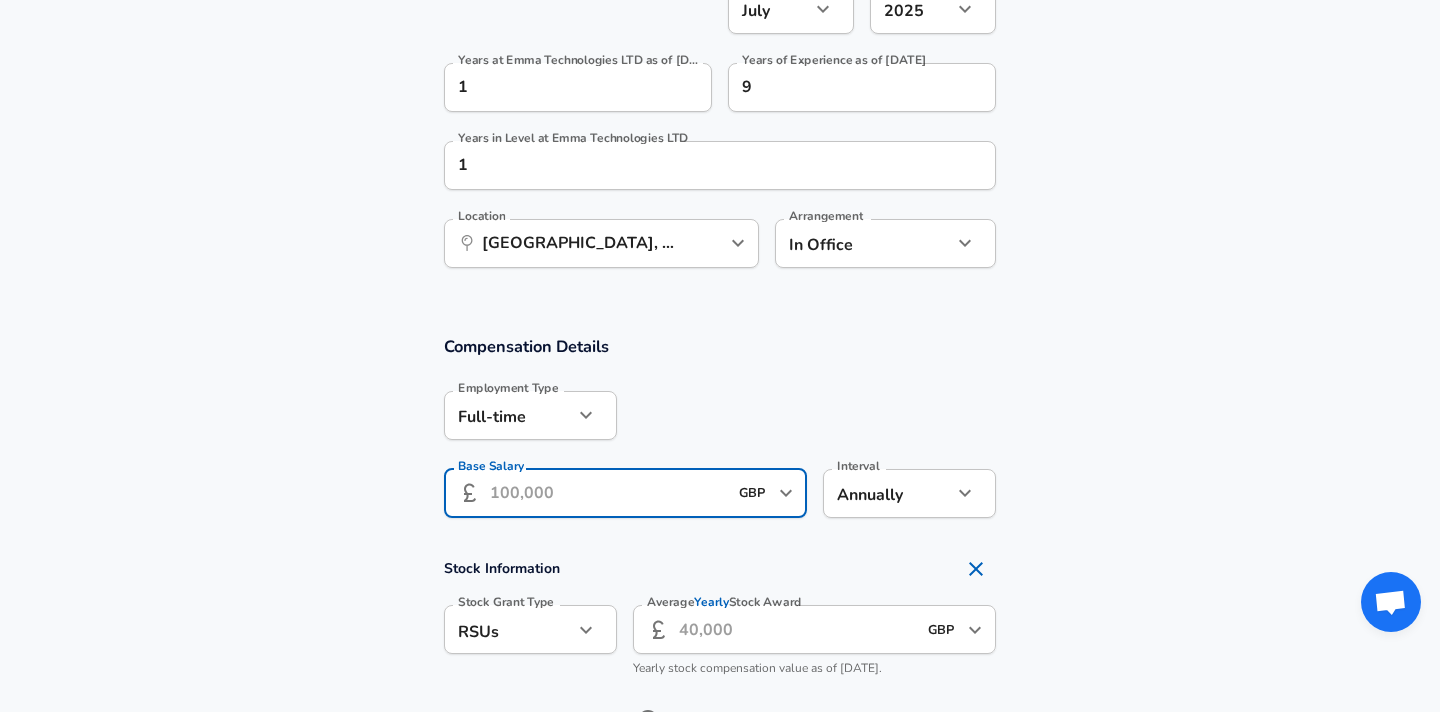 click on "Base Salary" at bounding box center (608, 493) 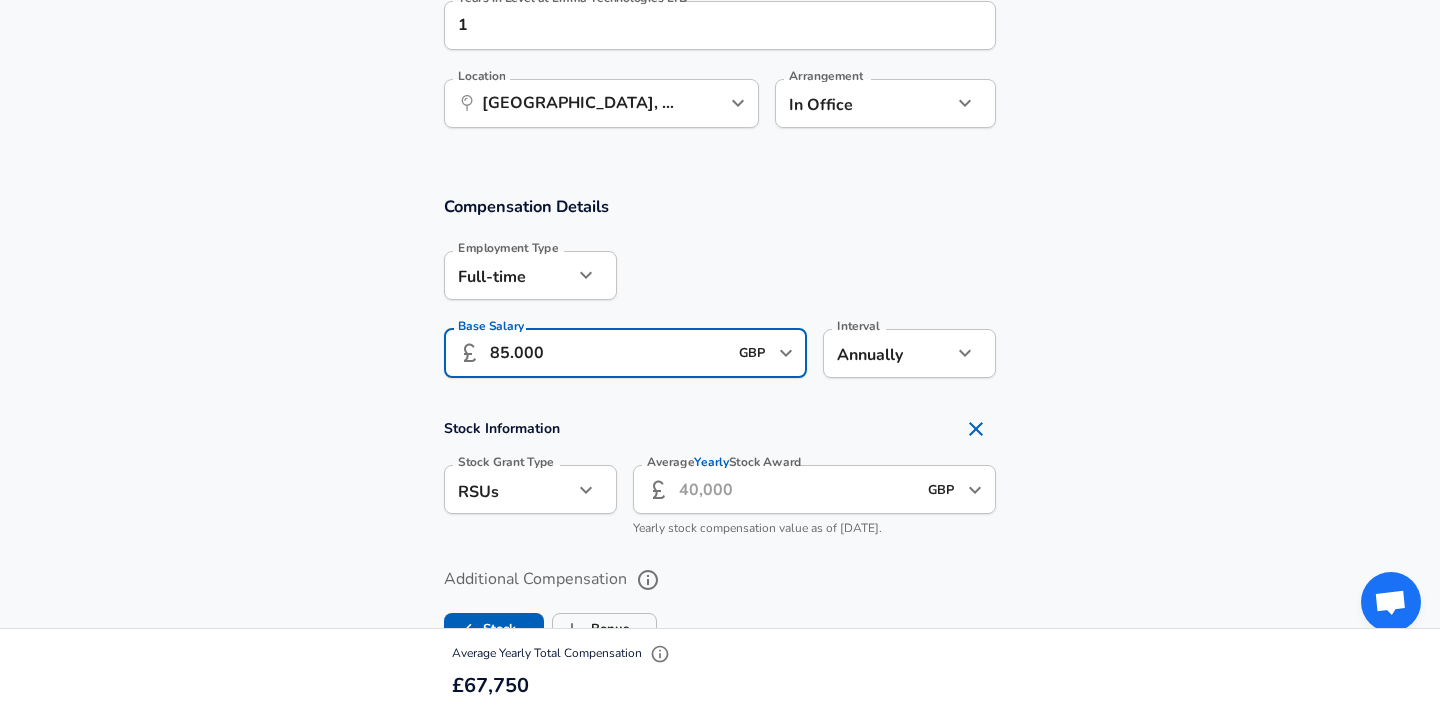 scroll, scrollTop: 1191, scrollLeft: 0, axis: vertical 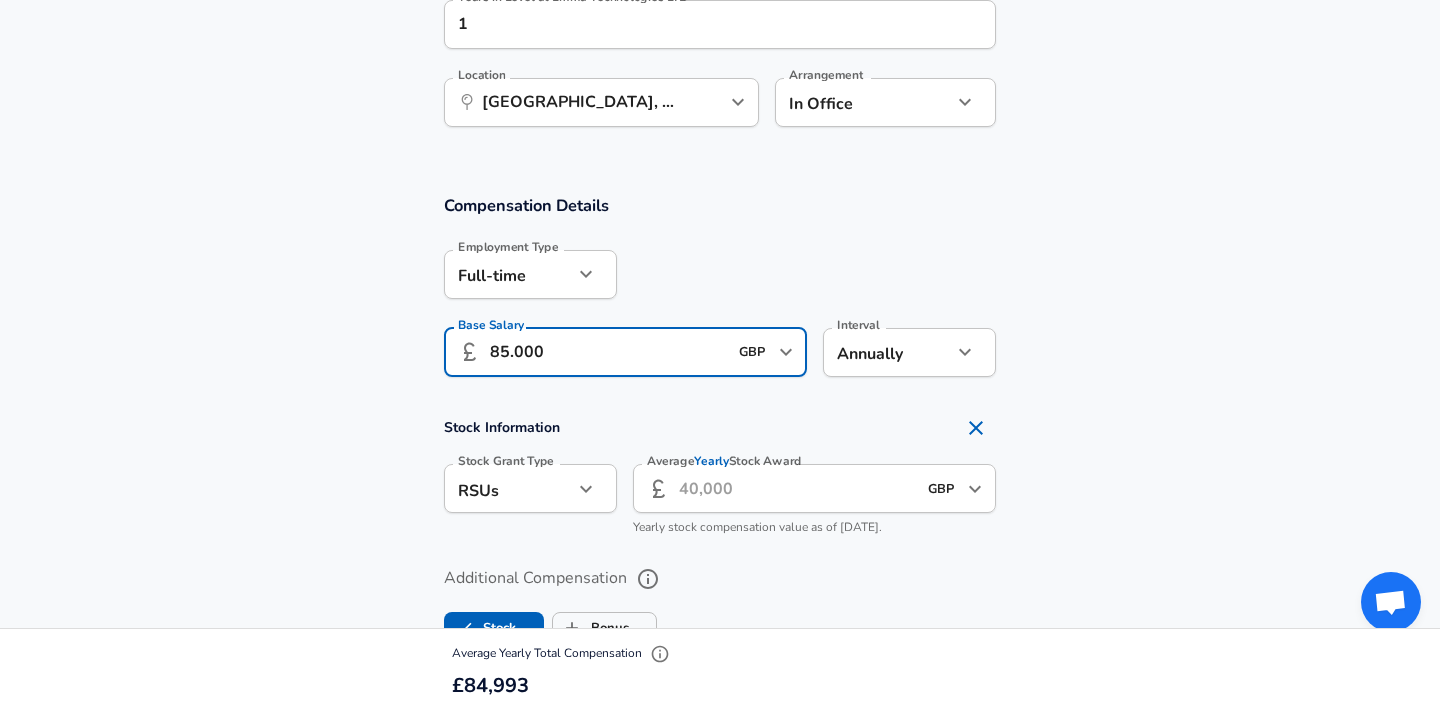 type on "85.000" 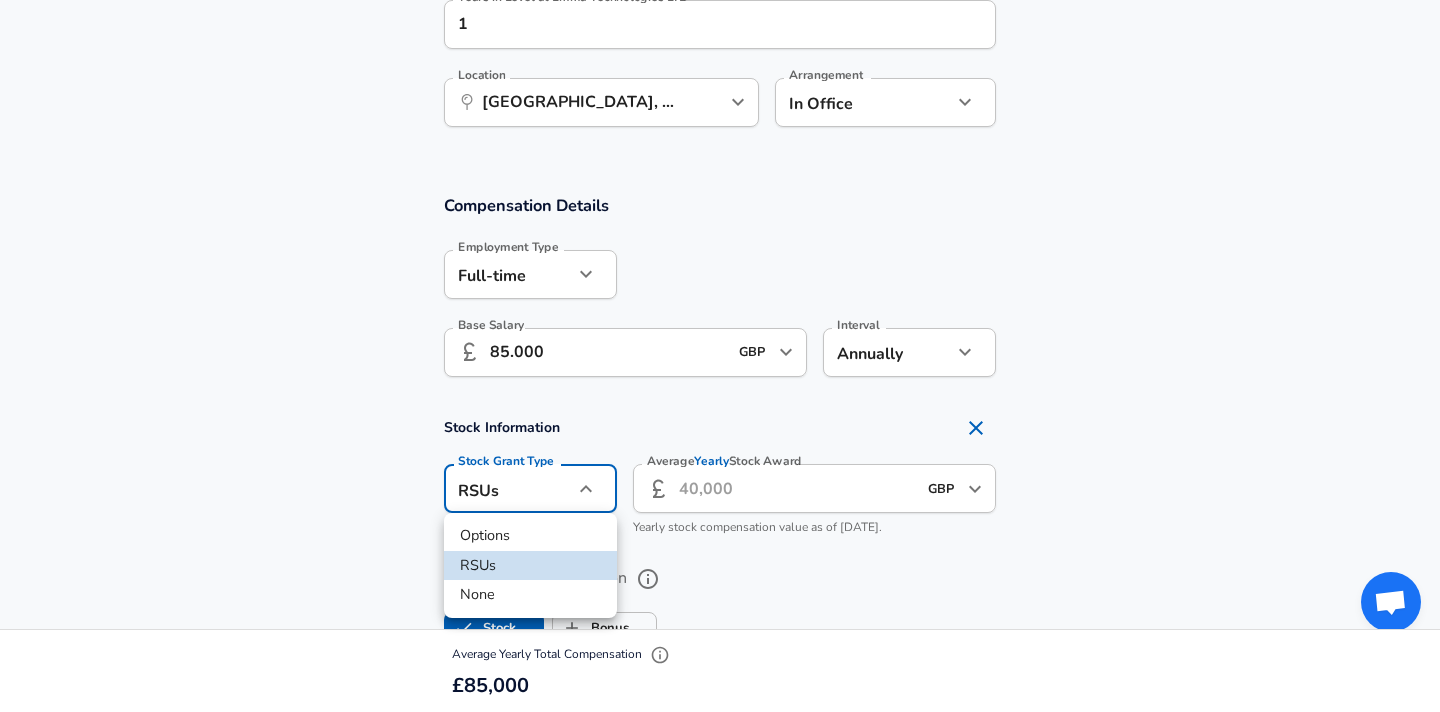 click on "Options" at bounding box center (530, 536) 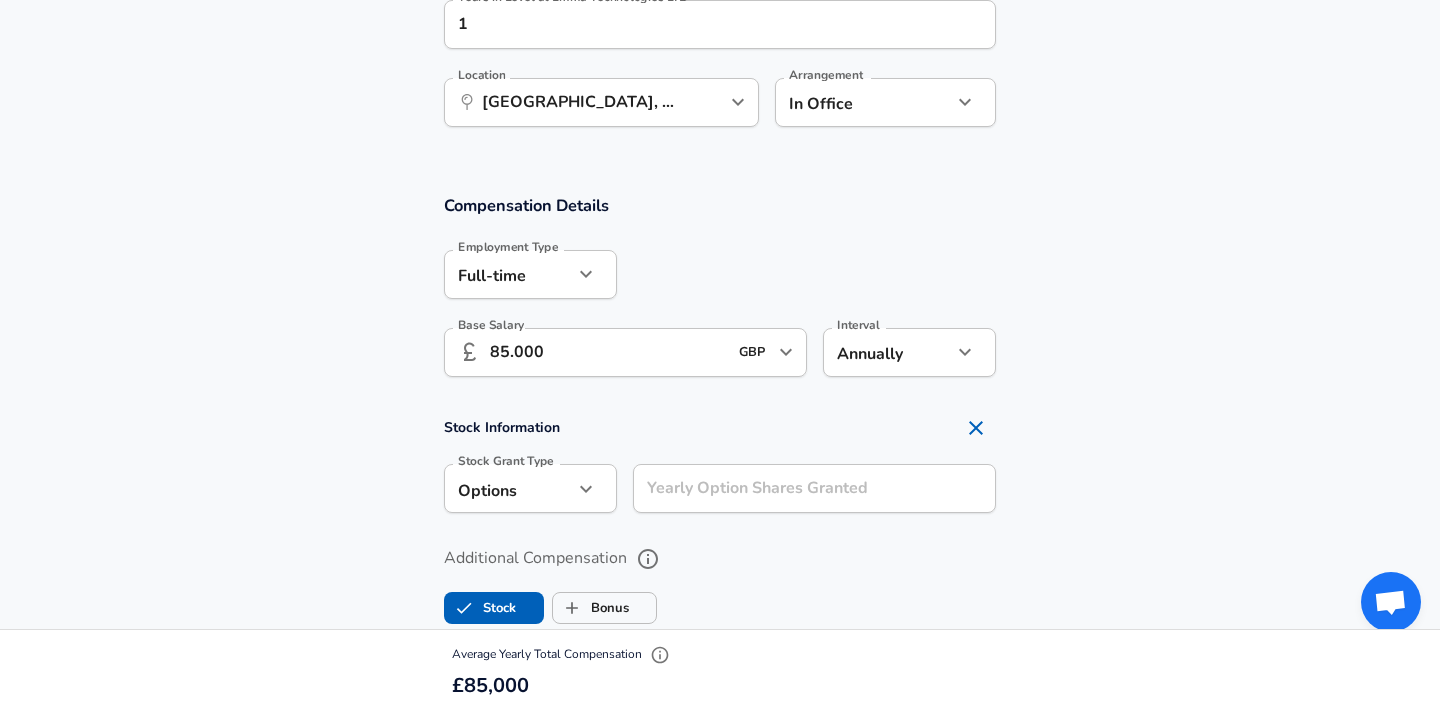 click on "Yearly Option Shares Granted Yearly Option Shares Granted" at bounding box center [814, 491] 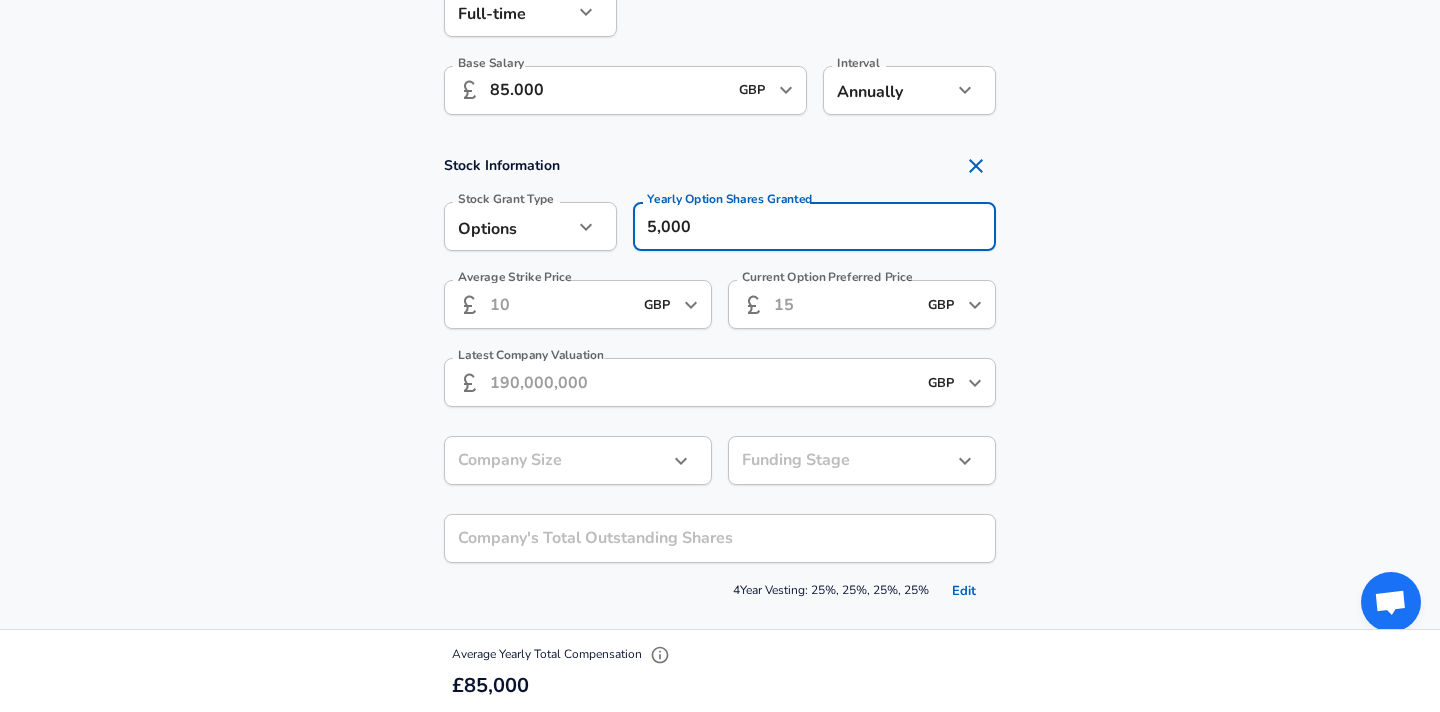 scroll, scrollTop: 1443, scrollLeft: 0, axis: vertical 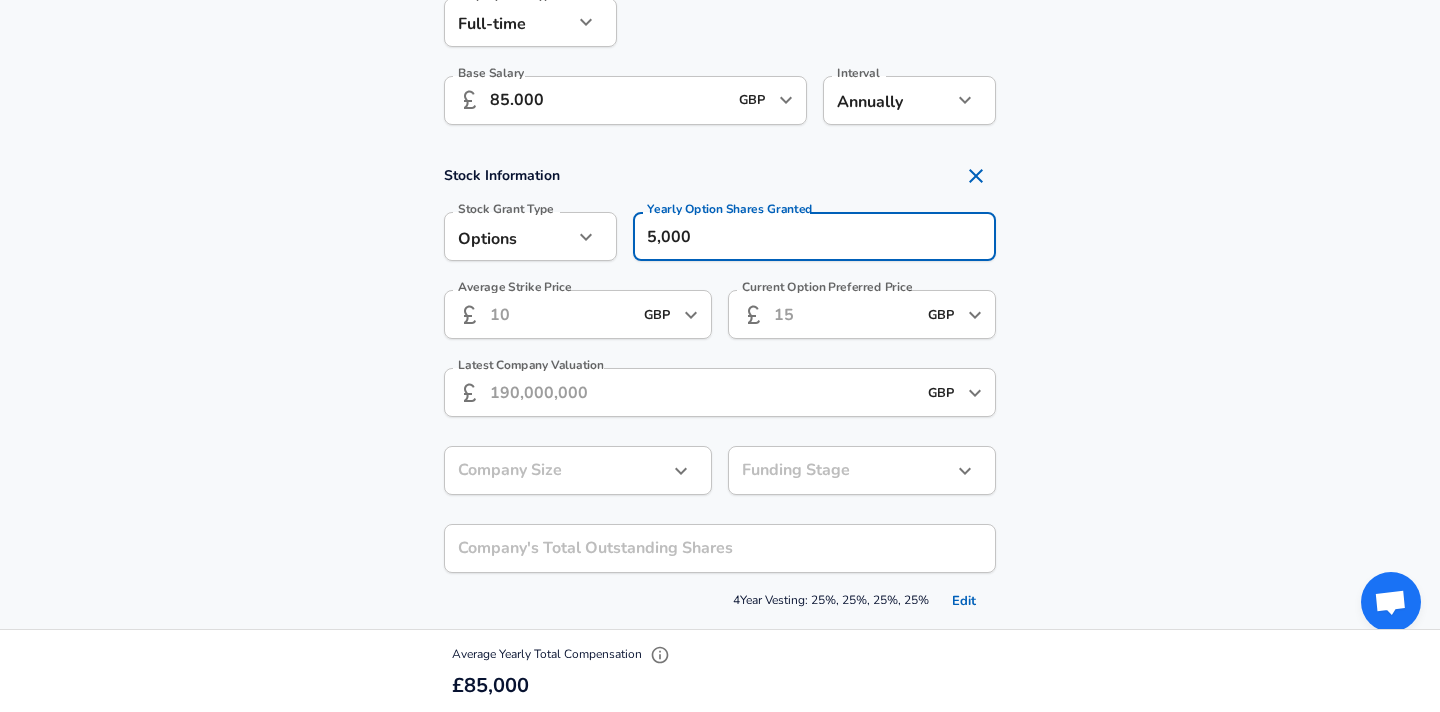 click on "We value your privacy We use cookies to enhance your browsing experience, serve personalized ads or content, and analyze our traffic. By clicking "Accept All", you consent to our use of cookies. Customize    Accept All   Customize Consent Preferences   We use cookies to help you navigate efficiently and perform certain functions. You will find detailed information about all cookies under each consent category below. The cookies that are categorized as "Necessary" are stored on your browser as they are essential for enabling the basic functionalities of the site. ...  Show more Necessary Always Active Necessary cookies are required to enable the basic features of this site, such as providing secure log-in or adjusting your consent preferences. These cookies do not store any personally identifiable data. Cookie _GRECAPTCHA Duration 5 months 27 days Description Google Recaptcha service sets this cookie to identify bots to protect the website against malicious spam attacks. Cookie __stripe_mid Duration 1 year MR" at bounding box center (720, -1087) 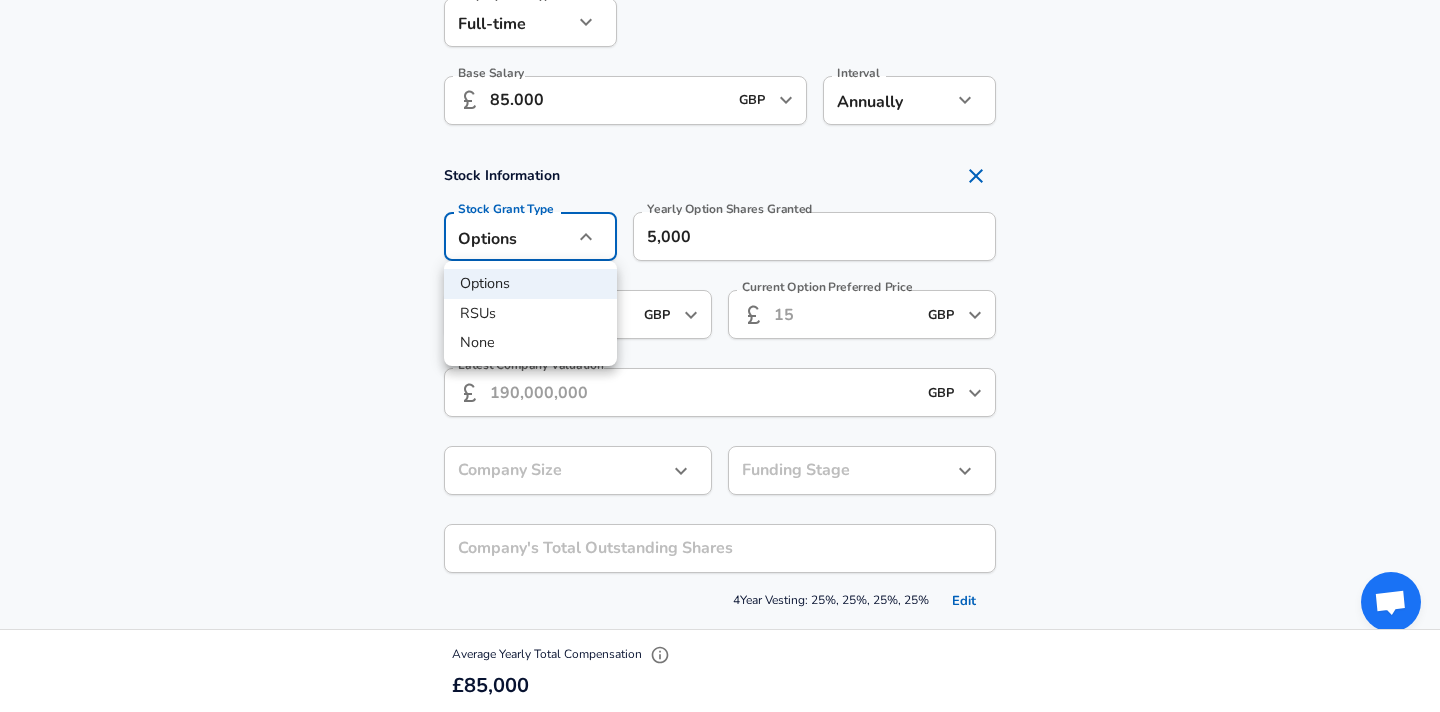 click at bounding box center (720, 356) 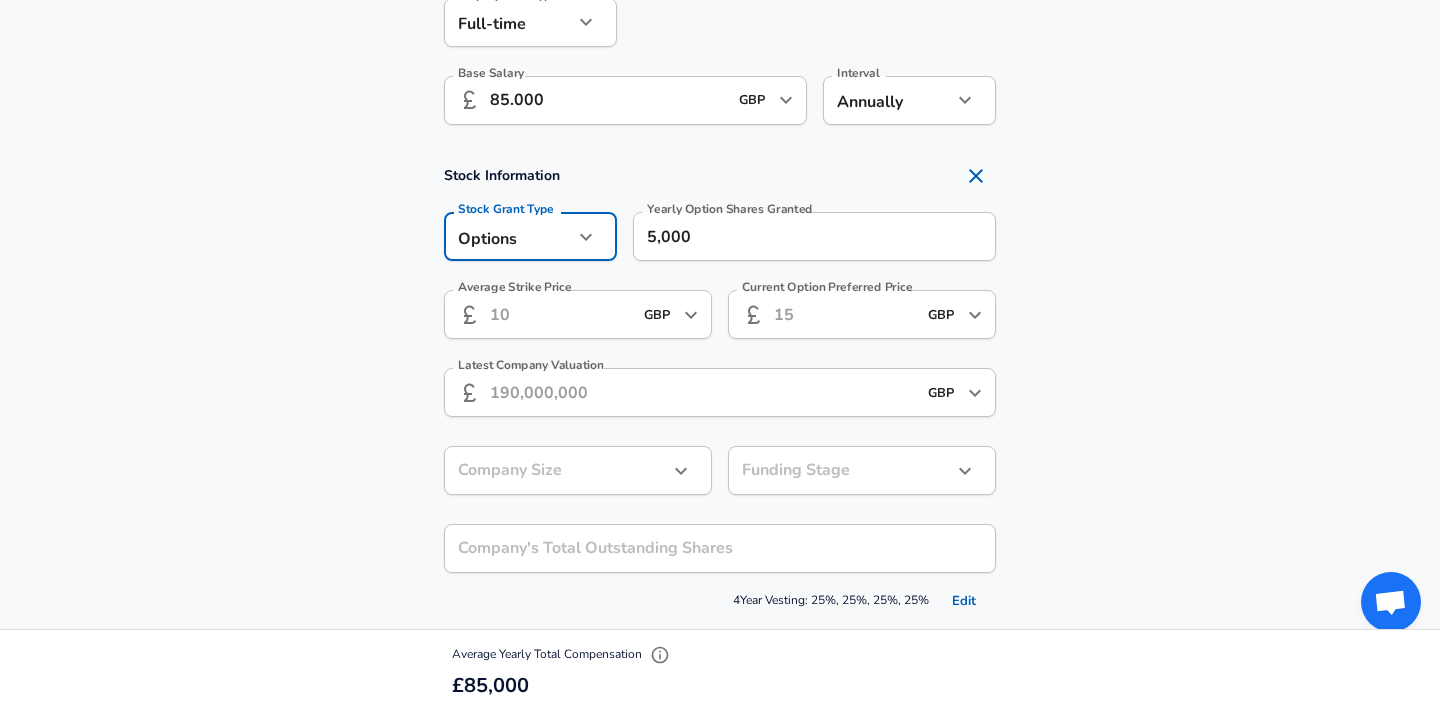 click on "Average Strike Price" at bounding box center [561, 314] 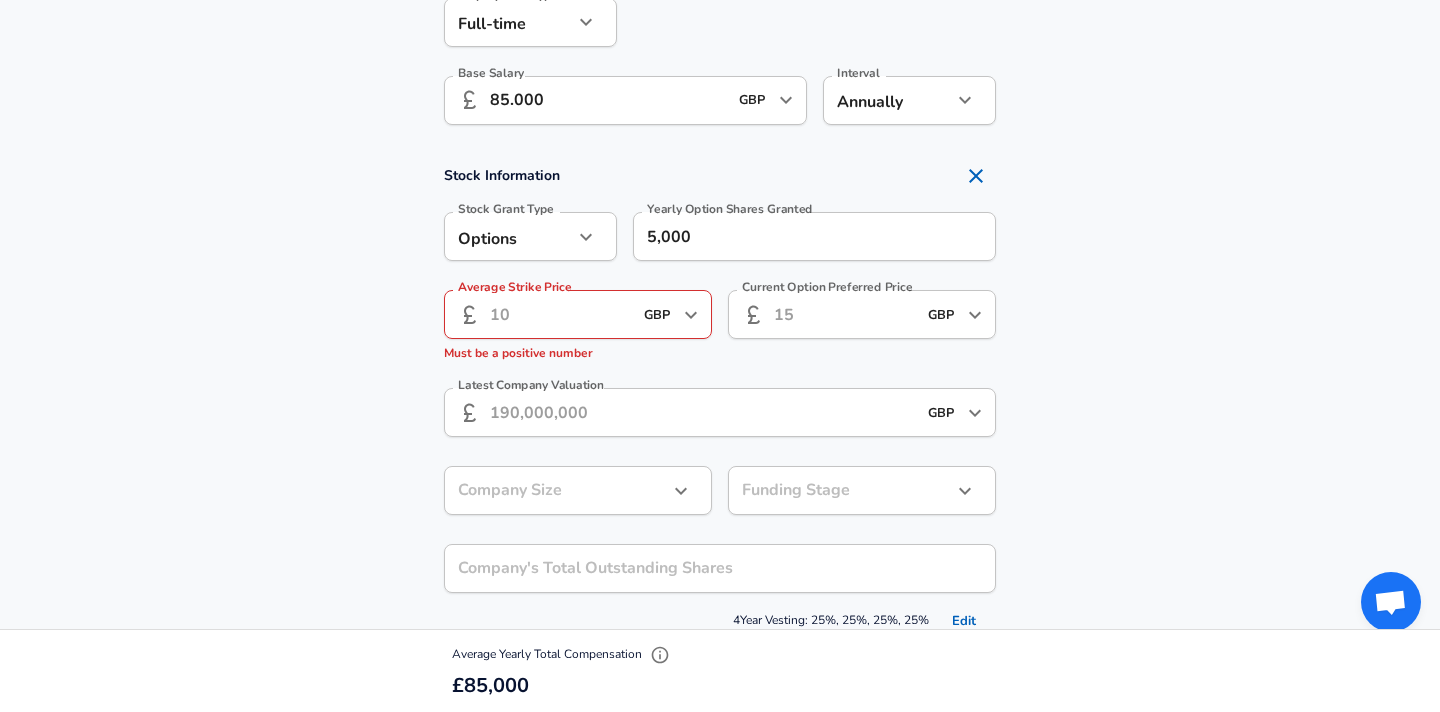 click on "Latest Company Valuation" at bounding box center (703, 412) 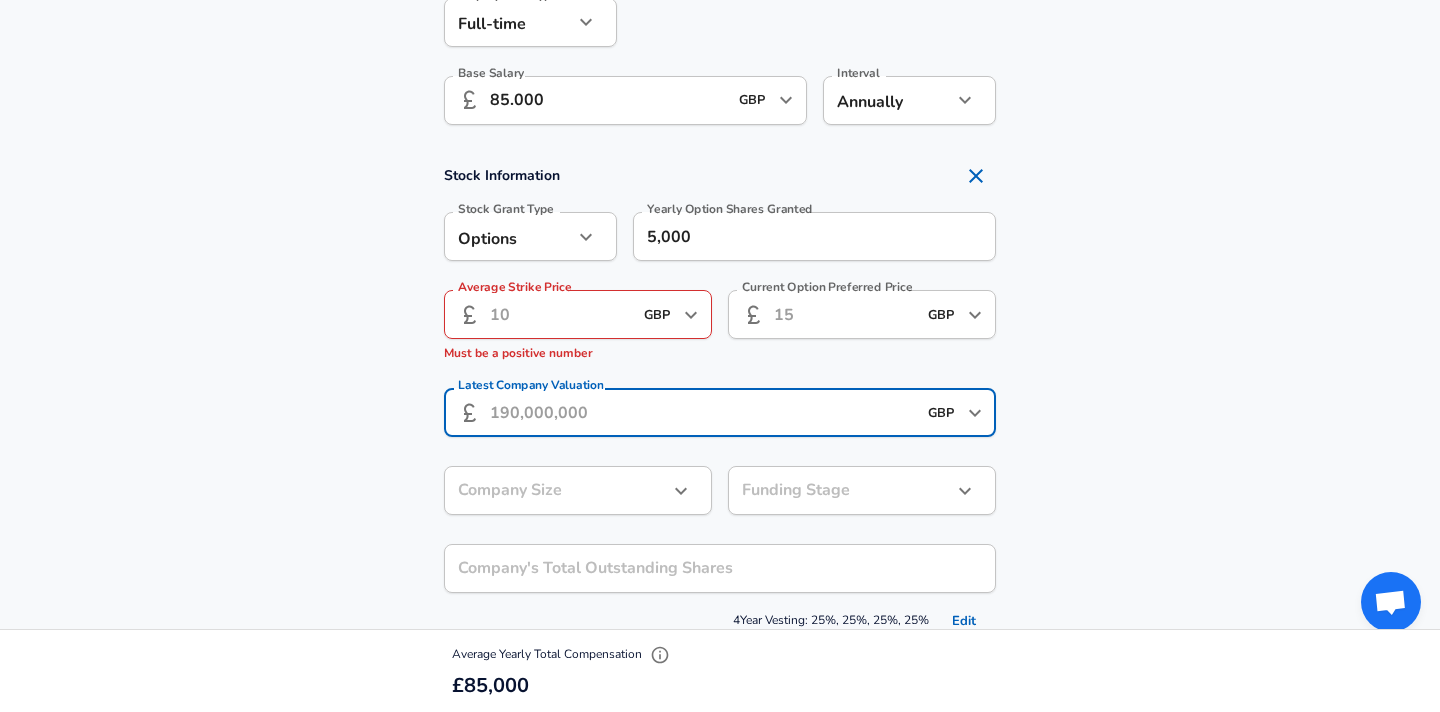 click on "5,000" at bounding box center (814, 236) 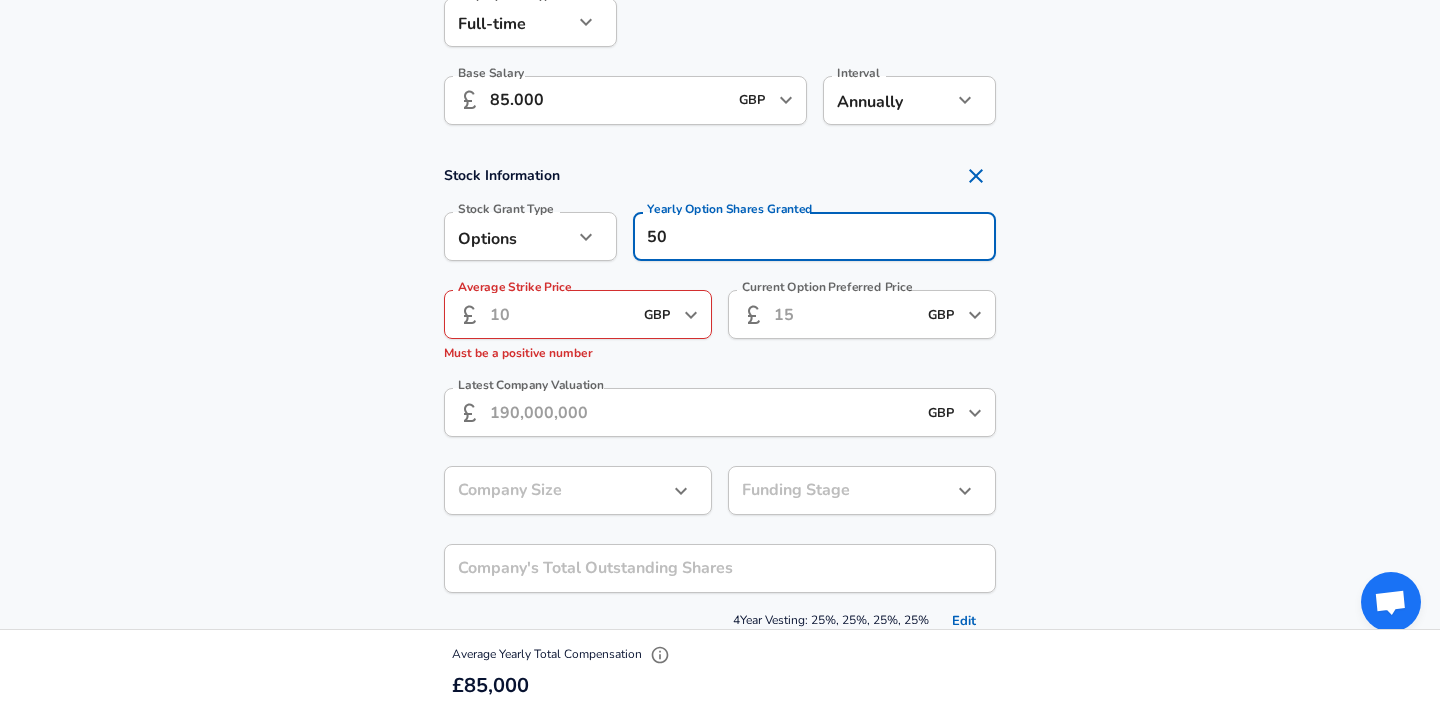 type on "5" 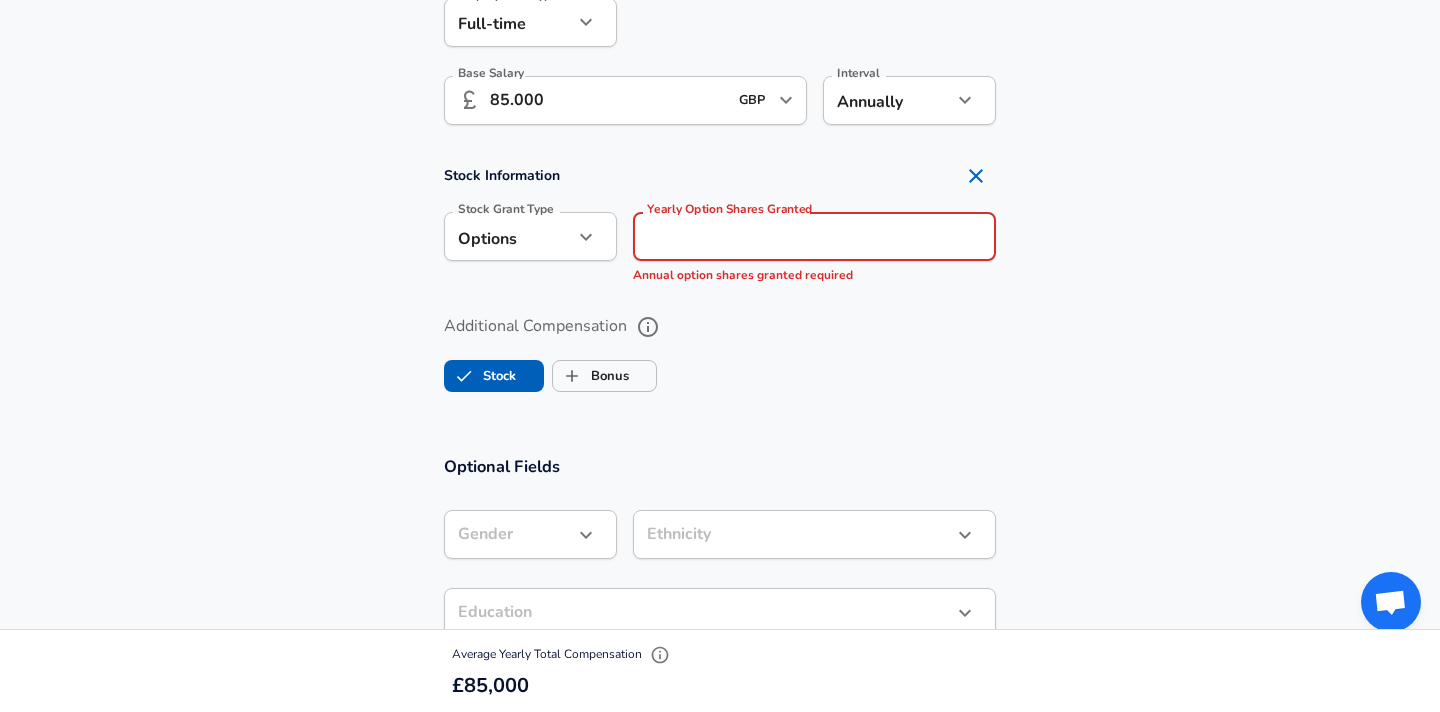type 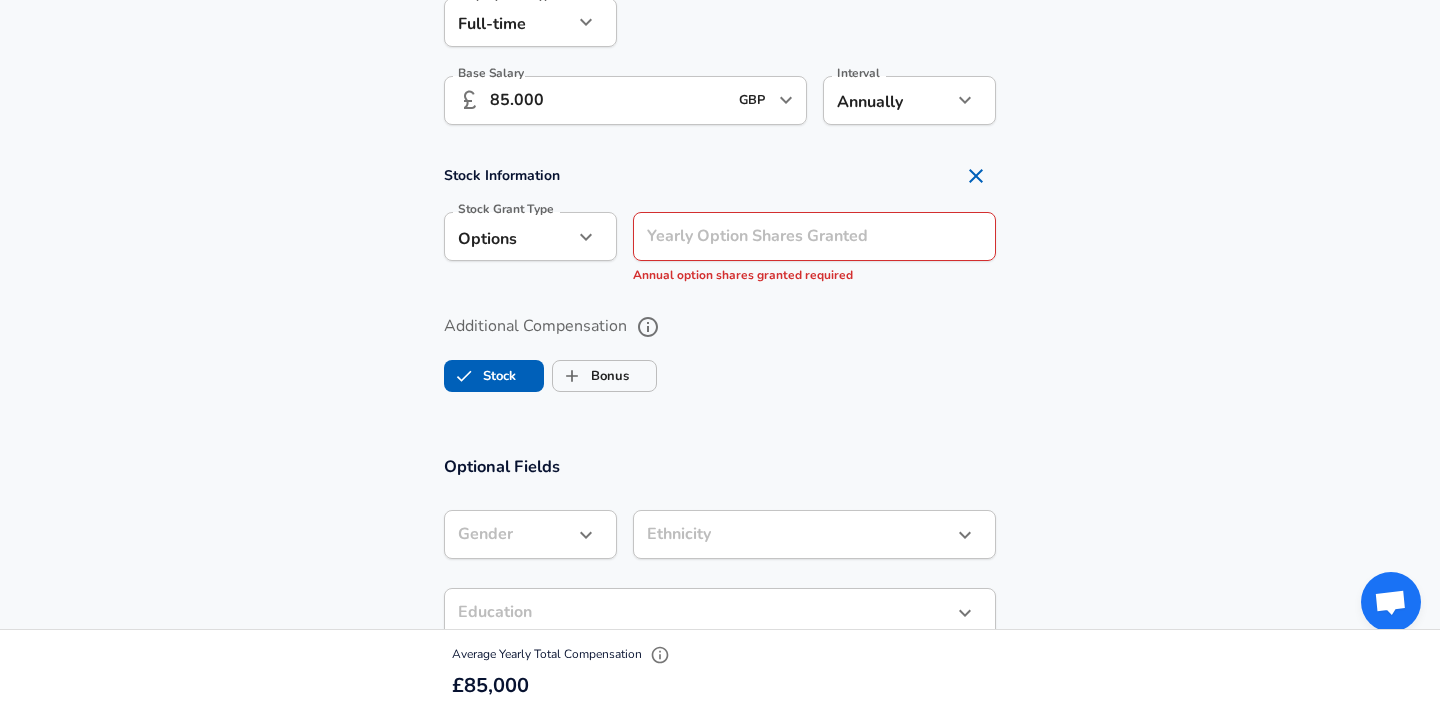 click on "We value your privacy We use cookies to enhance your browsing experience, serve personalized ads or content, and analyze our traffic. By clicking "Accept All", you consent to our use of cookies. Customize    Accept All   Customize Consent Preferences   We use cookies to help you navigate efficiently and perform certain functions. You will find detailed information about all cookies under each consent category below. The cookies that are categorized as "Necessary" are stored on your browser as they are essential for enabling the basic functionalities of the site. ...  Show more Necessary Always Active Necessary cookies are required to enable the basic features of this site, such as providing secure log-in or adjusting your consent preferences. These cookies do not store any personally identifiable data. Cookie _GRECAPTCHA Duration 5 months 27 days Description Google Recaptcha service sets this cookie to identify bots to protect the website against malicious spam attacks. Cookie __stripe_mid Duration 1 year MR" at bounding box center [720, -1087] 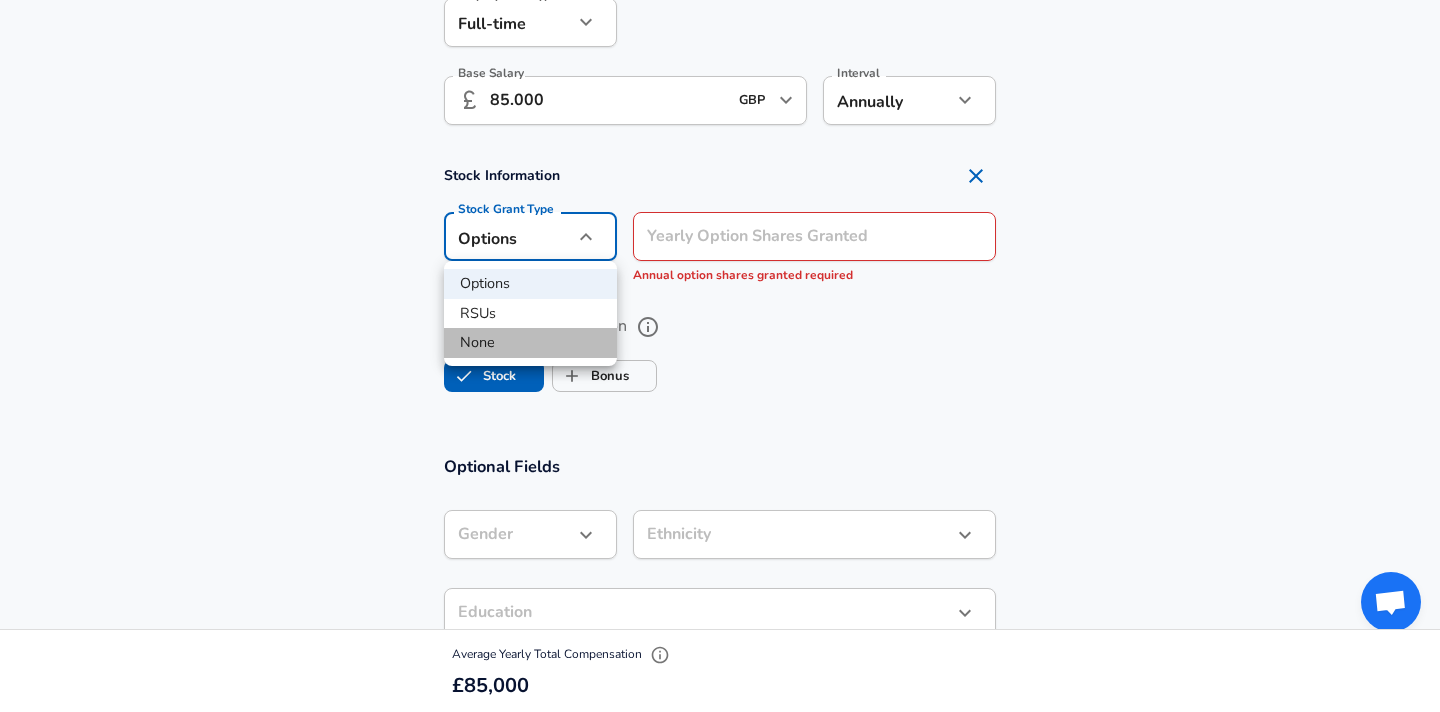 click on "None" at bounding box center (530, 343) 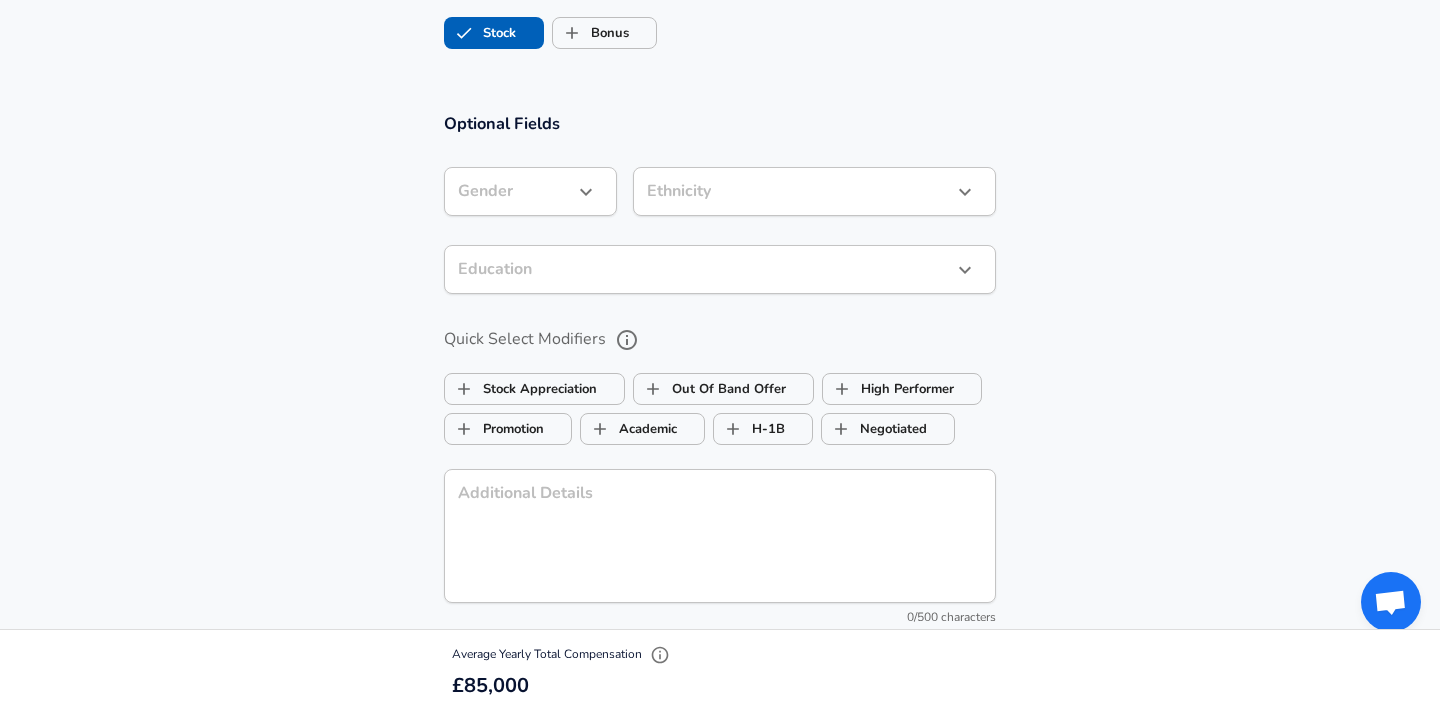 scroll, scrollTop: 1775, scrollLeft: 0, axis: vertical 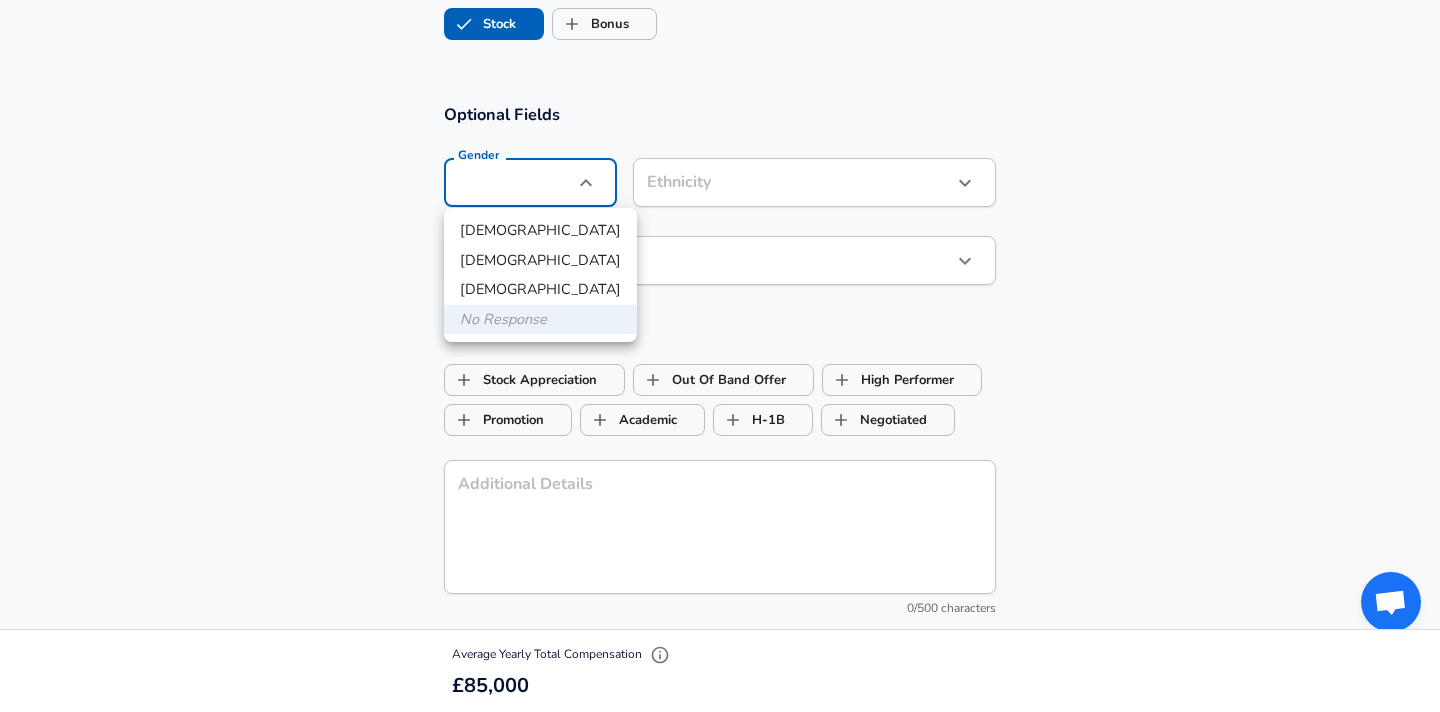 click on "We value your privacy We use cookies to enhance your browsing experience, serve personalized ads or content, and analyze our traffic. By clicking "Accept All", you consent to our use of cookies. Customize    Accept All   Customize Consent Preferences   We use cookies to help you navigate efficiently and perform certain functions. You will find detailed information about all cookies under each consent category below. The cookies that are categorized as "Necessary" are stored on your browser as they are essential for enabling the basic functionalities of the site. ...  Show more Necessary Always Active Necessary cookies are required to enable the basic features of this site, such as providing secure log-in or adjusting your consent preferences. These cookies do not store any personally identifiable data. Cookie _GRECAPTCHA Duration 5 months 27 days Description Google Recaptcha service sets this cookie to identify bots to protect the website against malicious spam attacks. Cookie __stripe_mid Duration 1 year MR" at bounding box center (720, -1419) 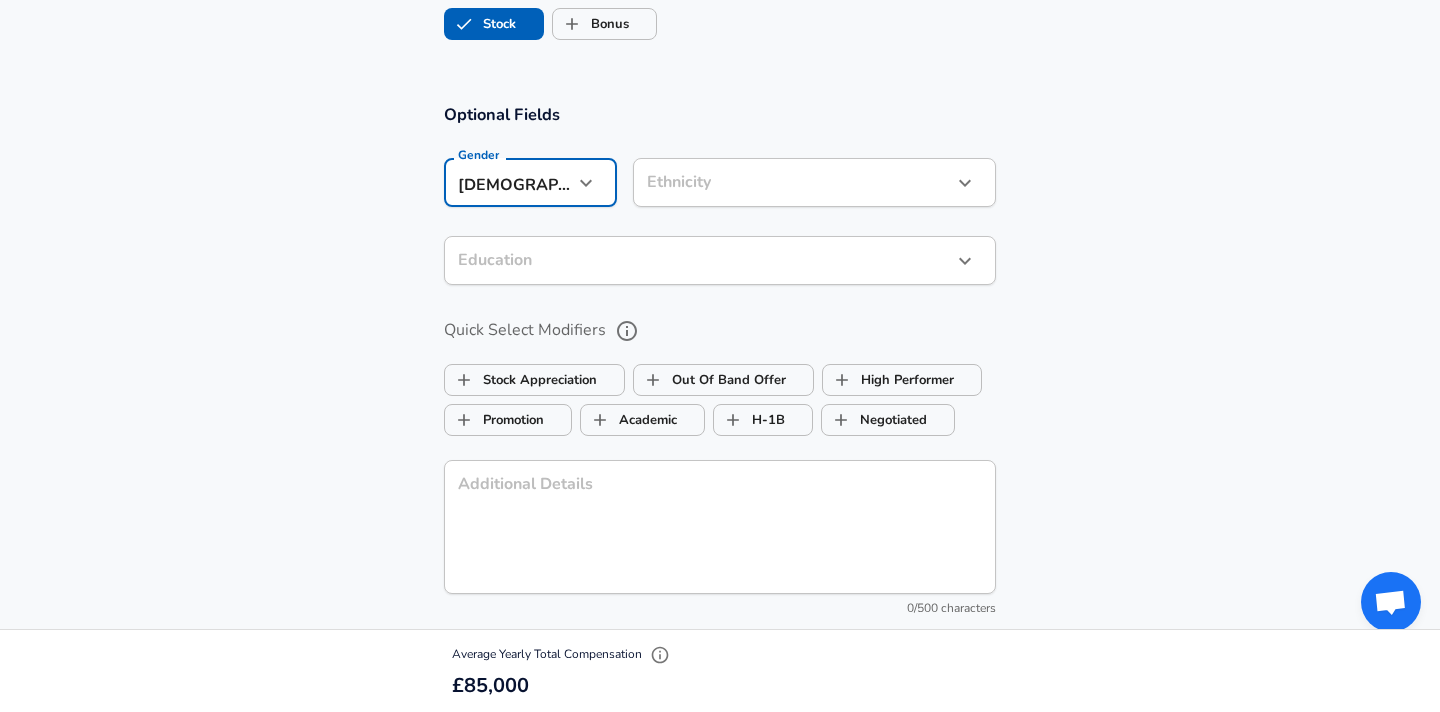 click on "We value your privacy We use cookies to enhance your browsing experience, serve personalized ads or content, and analyze our traffic. By clicking "Accept All", you consent to our use of cookies. Customize    Accept All   Customize Consent Preferences   We use cookies to help you navigate efficiently and perform certain functions. You will find detailed information about all cookies under each consent category below. The cookies that are categorized as "Necessary" are stored on your browser as they are essential for enabling the basic functionalities of the site. ...  Show more Necessary Always Active Necessary cookies are required to enable the basic features of this site, such as providing secure log-in or adjusting your consent preferences. These cookies do not store any personally identifiable data. Cookie _GRECAPTCHA Duration 5 months 27 days Description Google Recaptcha service sets this cookie to identify bots to protect the website against malicious spam attacks. Cookie __stripe_mid Duration 1 year MR" at bounding box center [720, -1419] 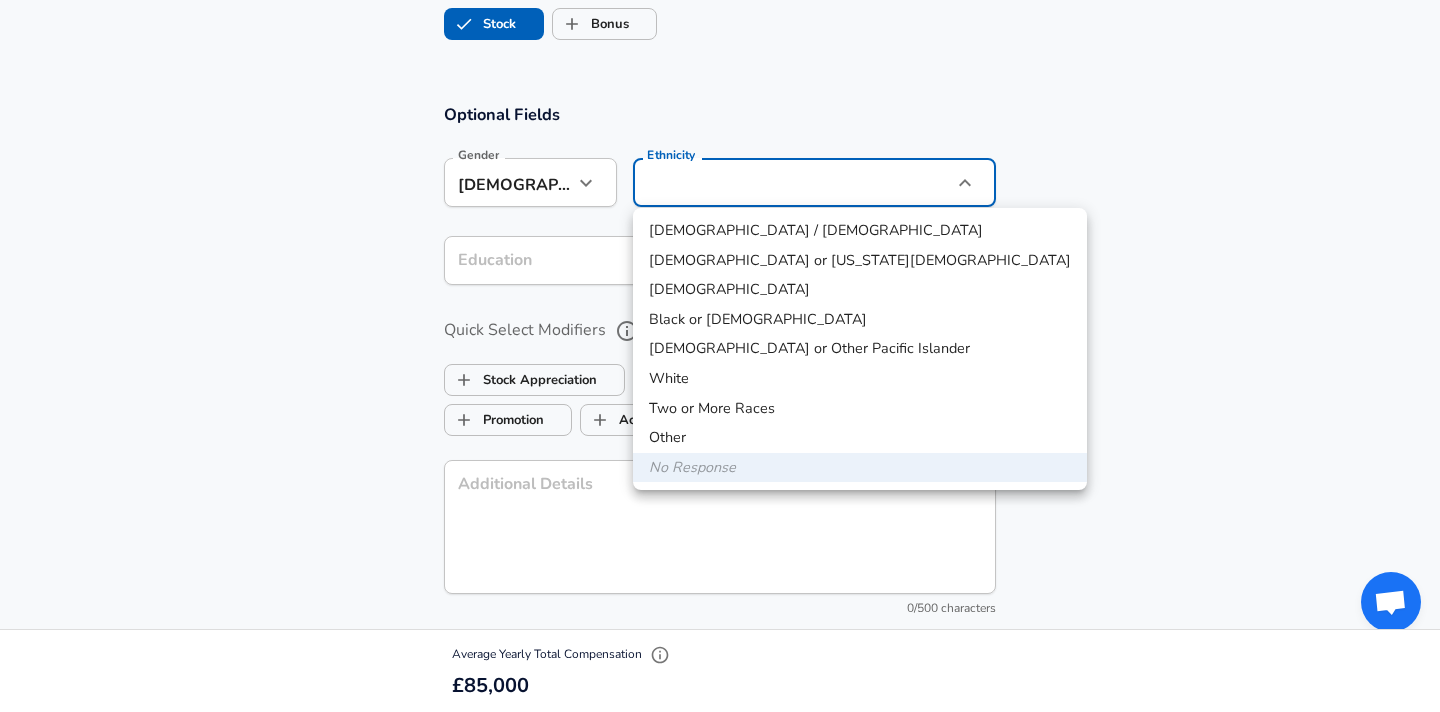 click on "White" at bounding box center (860, 379) 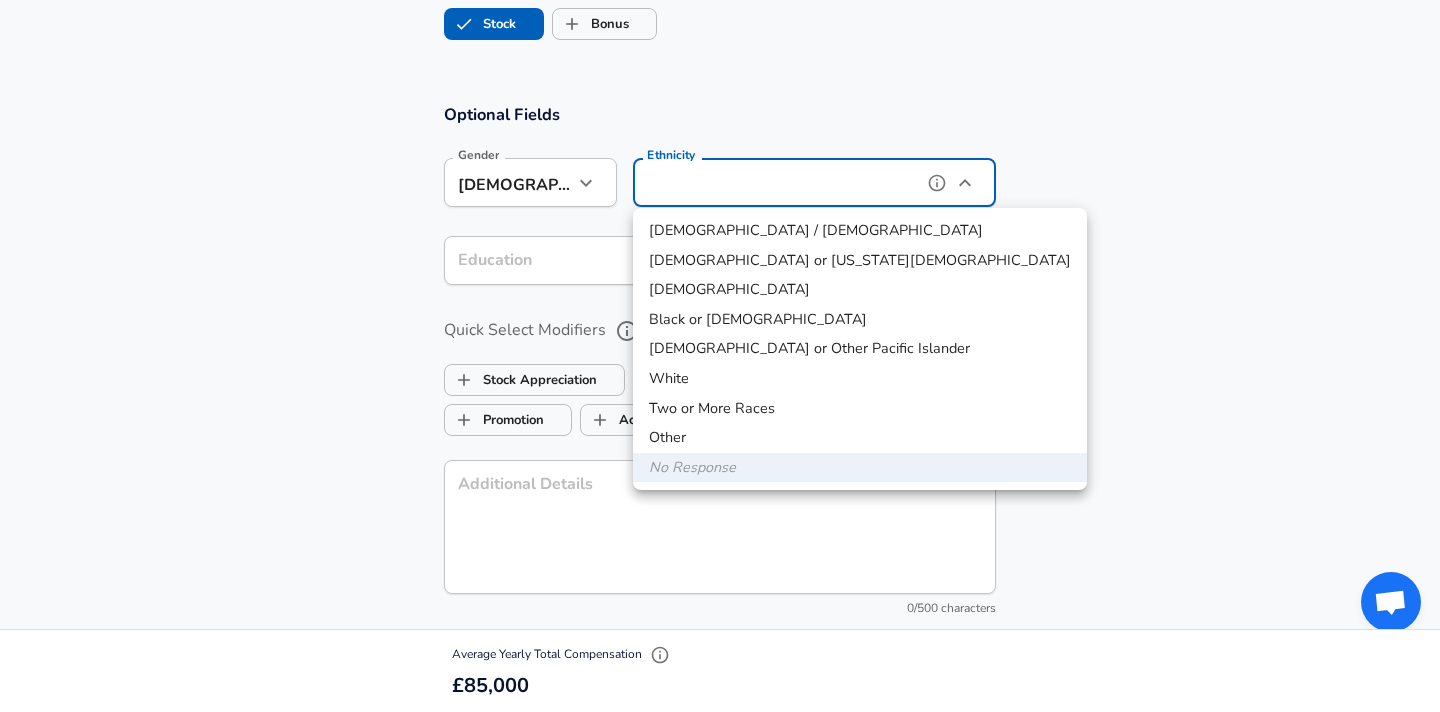 type on "White" 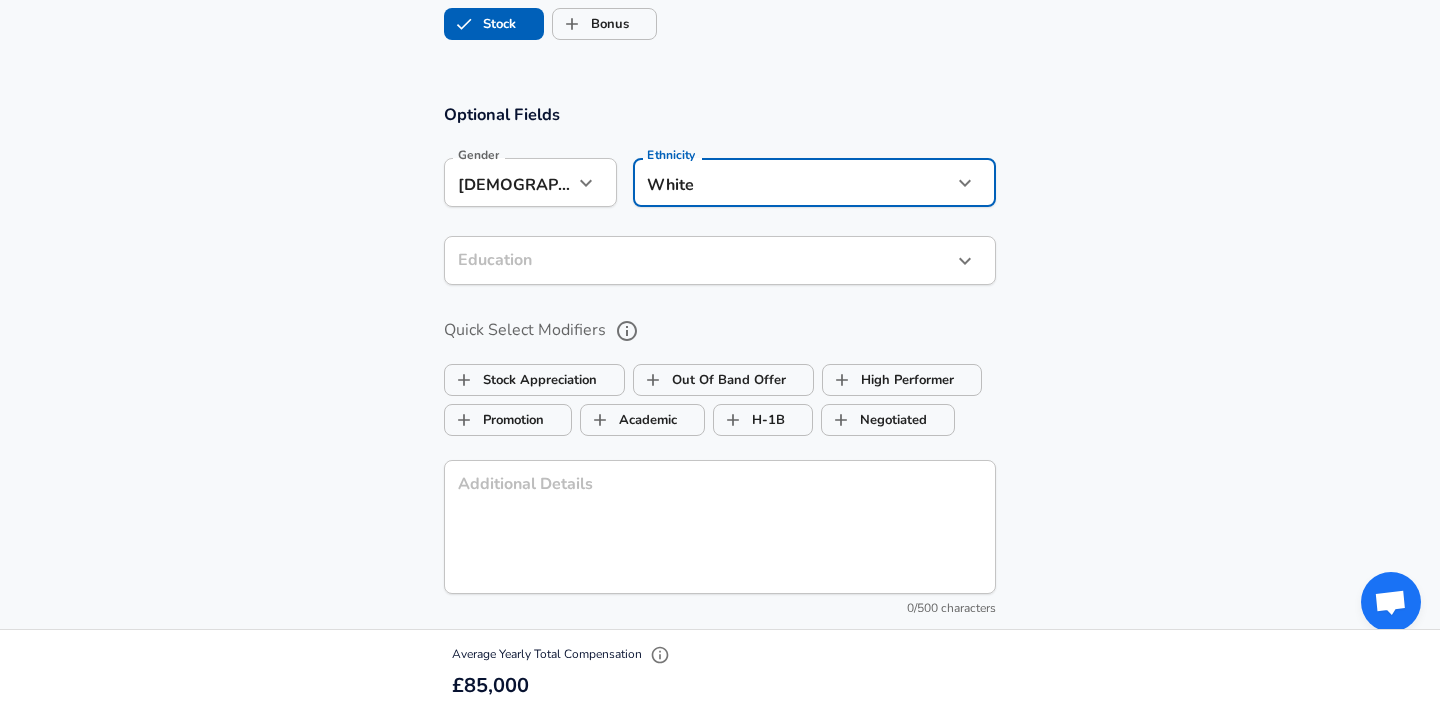 click on "We value your privacy We use cookies to enhance your browsing experience, serve personalized ads or content, and analyze our traffic. By clicking "Accept All", you consent to our use of cookies. Customize    Accept All   Customize Consent Preferences   We use cookies to help you navigate efficiently and perform certain functions. You will find detailed information about all cookies under each consent category below. The cookies that are categorized as "Necessary" are stored on your browser as they are essential for enabling the basic functionalities of the site. ...  Show more Necessary Always Active Necessary cookies are required to enable the basic features of this site, such as providing secure log-in or adjusting your consent preferences. These cookies do not store any personally identifiable data. Cookie _GRECAPTCHA Duration 5 months 27 days Description Google Recaptcha service sets this cookie to identify bots to protect the website against malicious spam attacks. Cookie __stripe_mid Duration 1 year MR" at bounding box center [720, -1419] 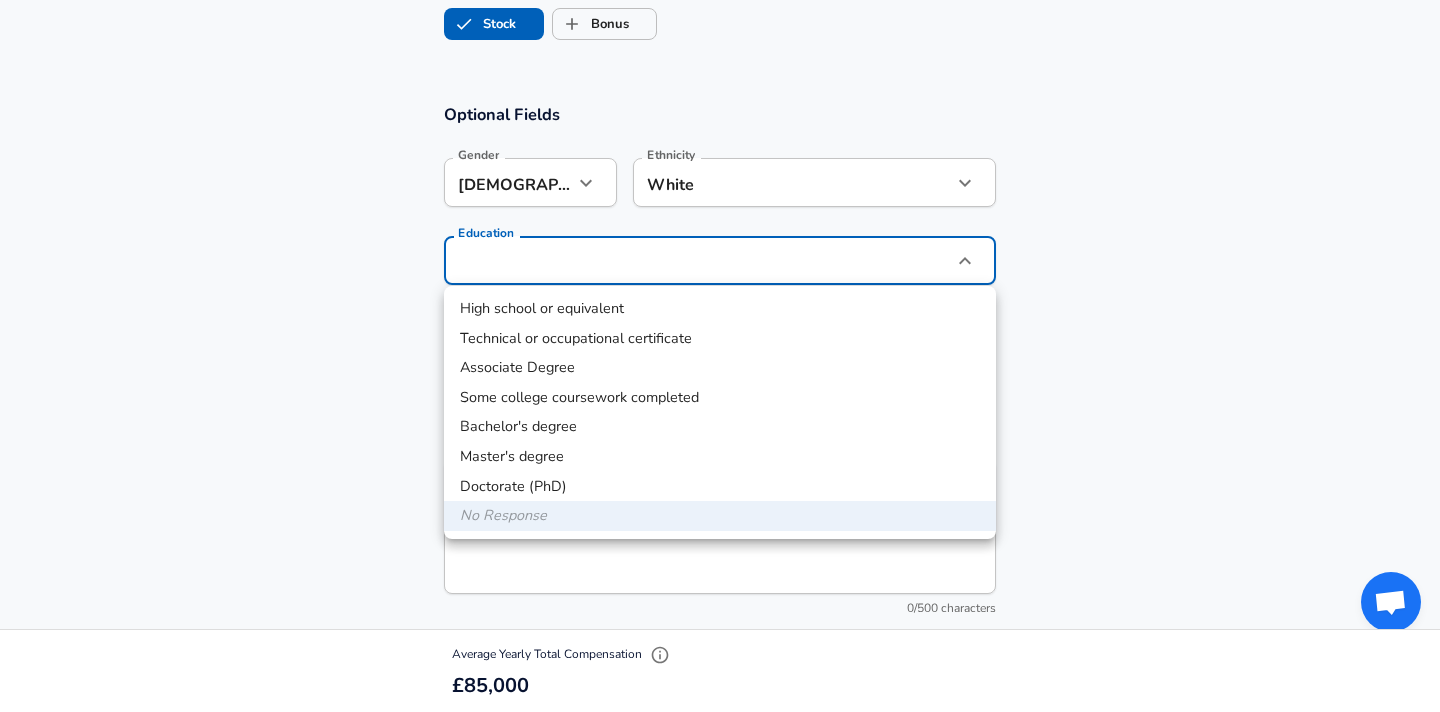click on "Master's degree" at bounding box center (720, 457) 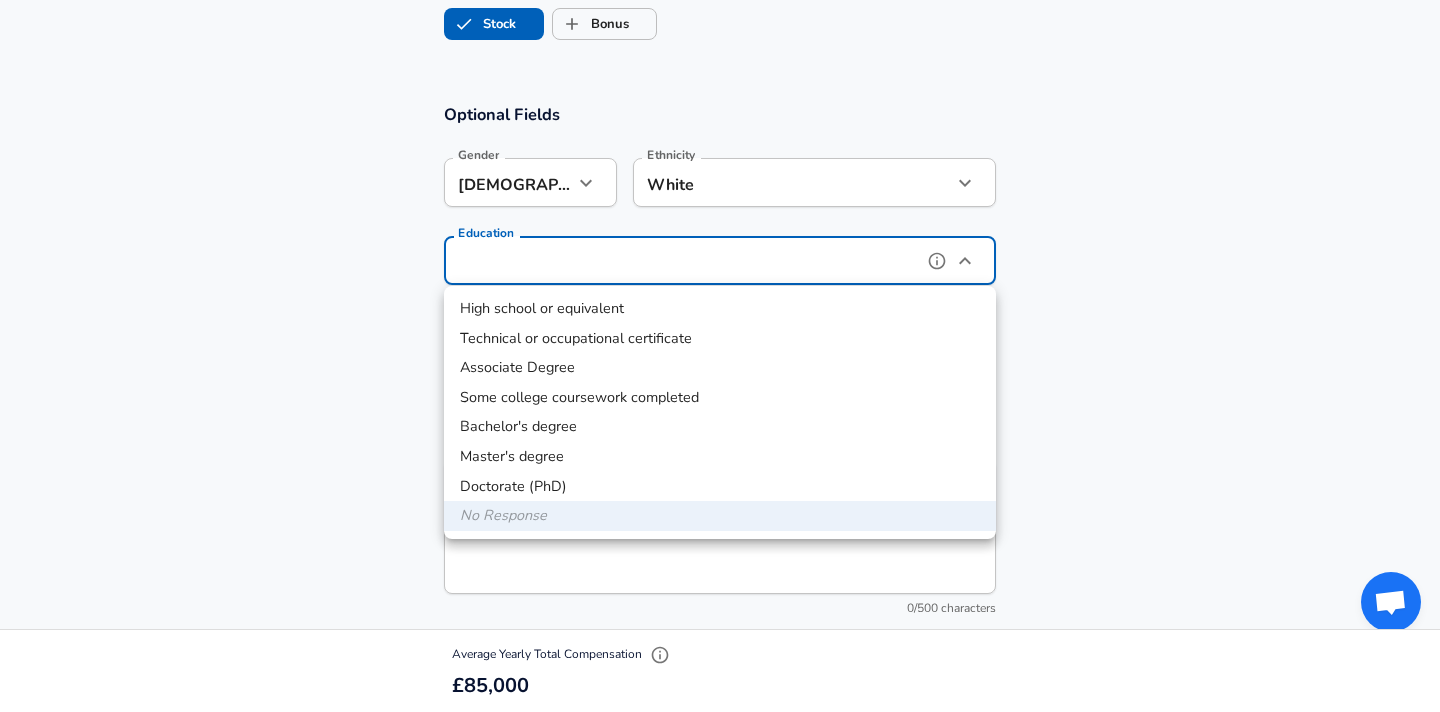 type on "Masters degree" 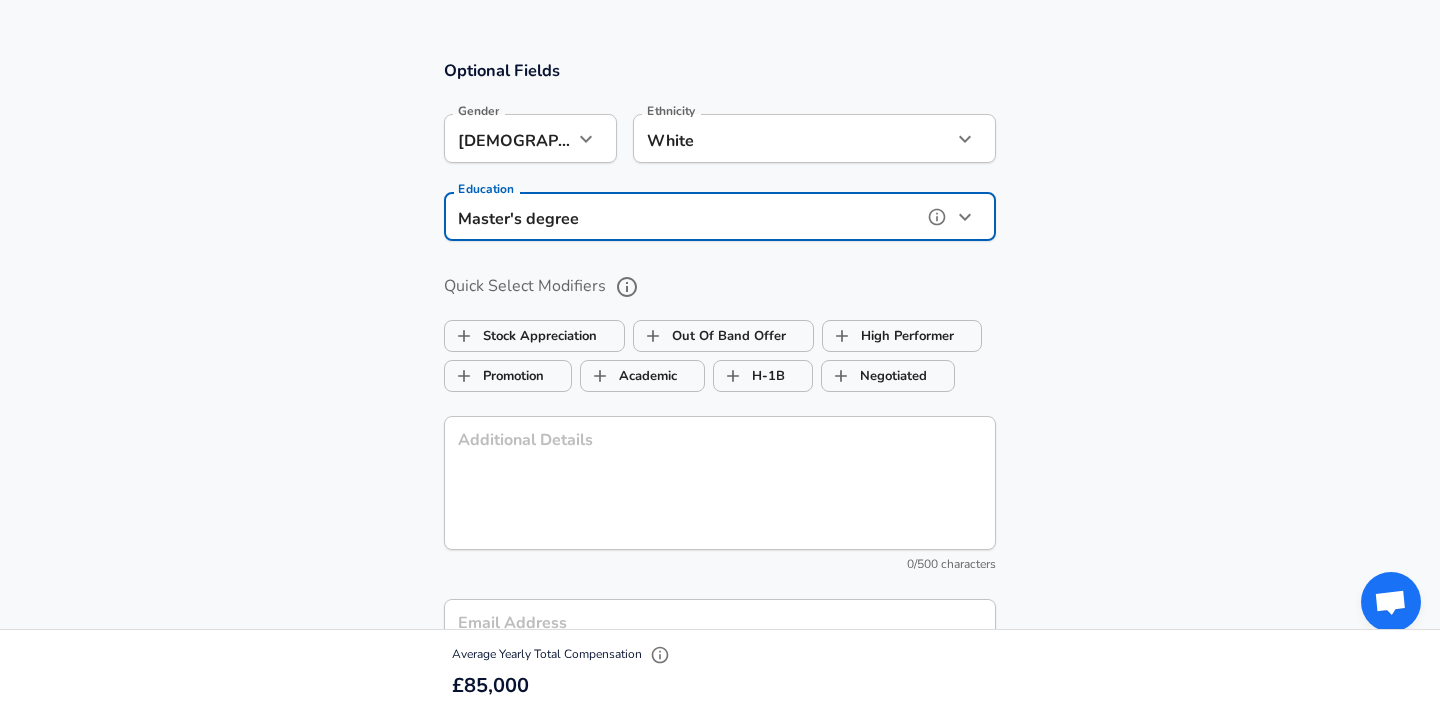 scroll, scrollTop: 1823, scrollLeft: 0, axis: vertical 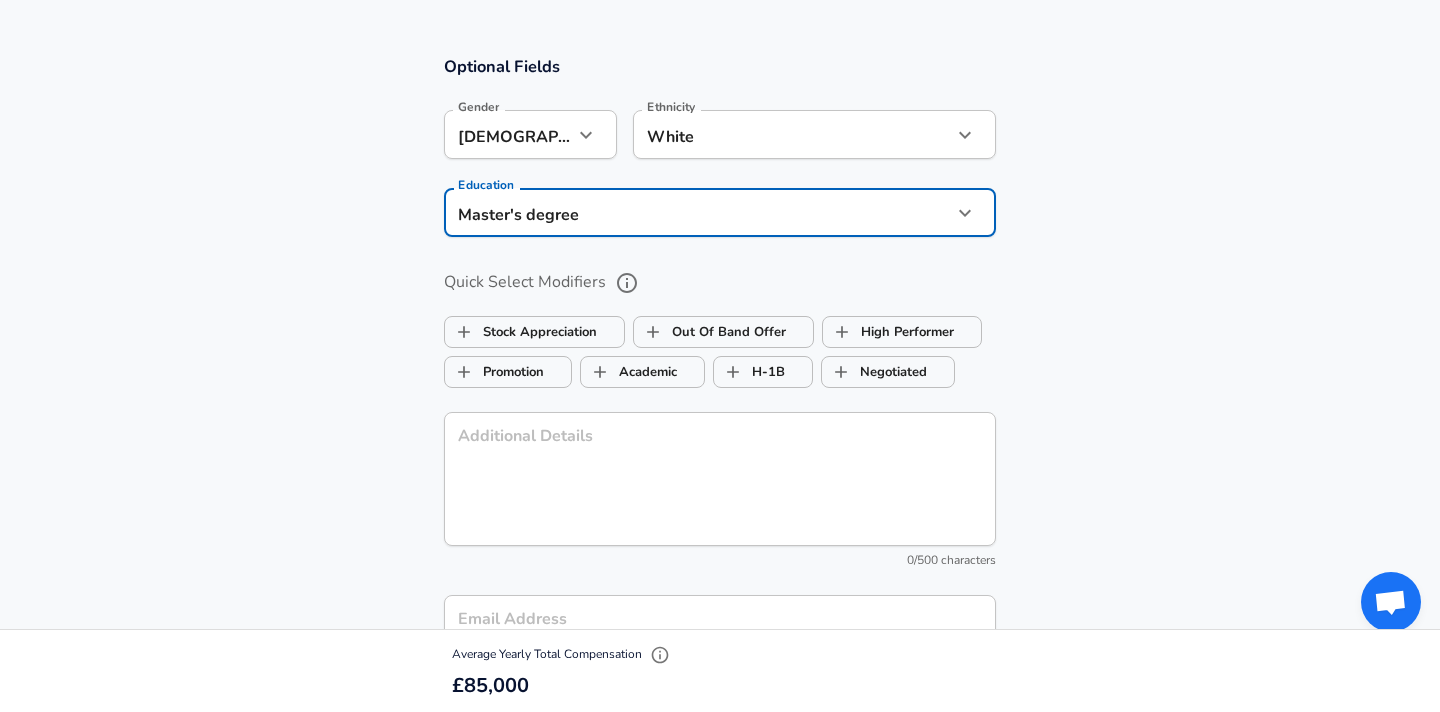 click on "We value your privacy We use cookies to enhance your browsing experience, serve personalized ads or content, and analyze our traffic. By clicking "Accept All", you consent to our use of cookies. Customize    Accept All   Customize Consent Preferences   We use cookies to help you navigate efficiently and perform certain functions. You will find detailed information about all cookies under each consent category below. The cookies that are categorized as "Necessary" are stored on your browser as they are essential for enabling the basic functionalities of the site. ...  Show more Necessary Always Active Necessary cookies are required to enable the basic features of this site, such as providing secure log-in or adjusting your consent preferences. These cookies do not store any personally identifiable data. Cookie _GRECAPTCHA Duration 5 months 27 days Description Google Recaptcha service sets this cookie to identify bots to protect the website against malicious spam attacks. Cookie __stripe_mid Duration 1 year MR" at bounding box center [720, -1467] 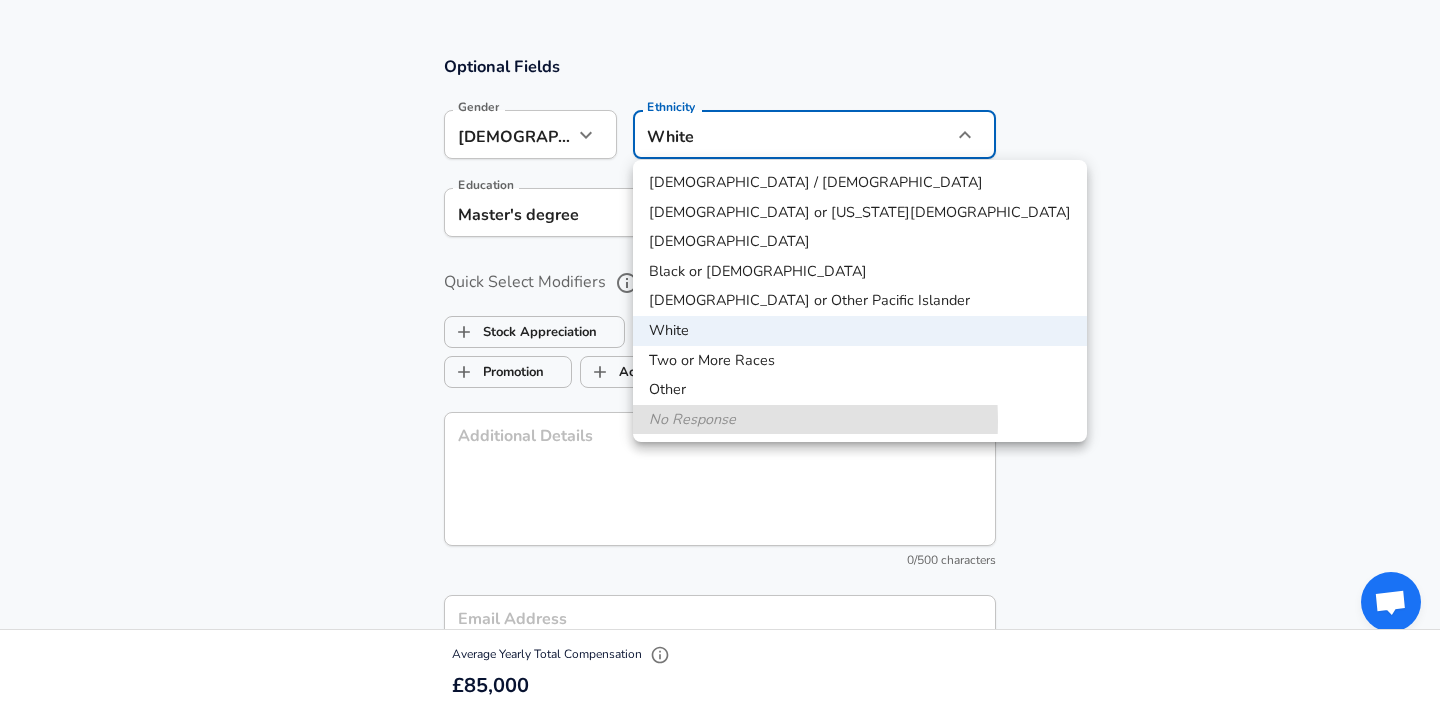 click on "No Response" at bounding box center (860, 420) 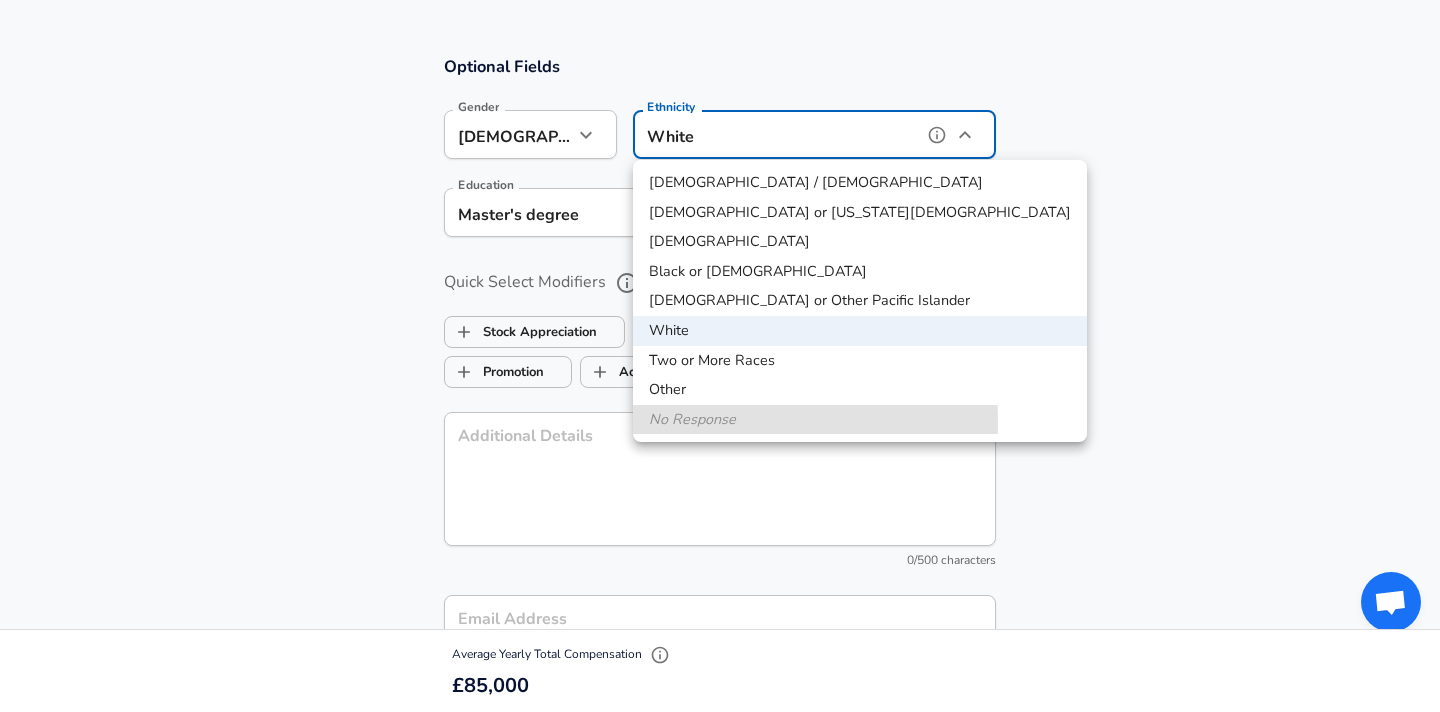 type 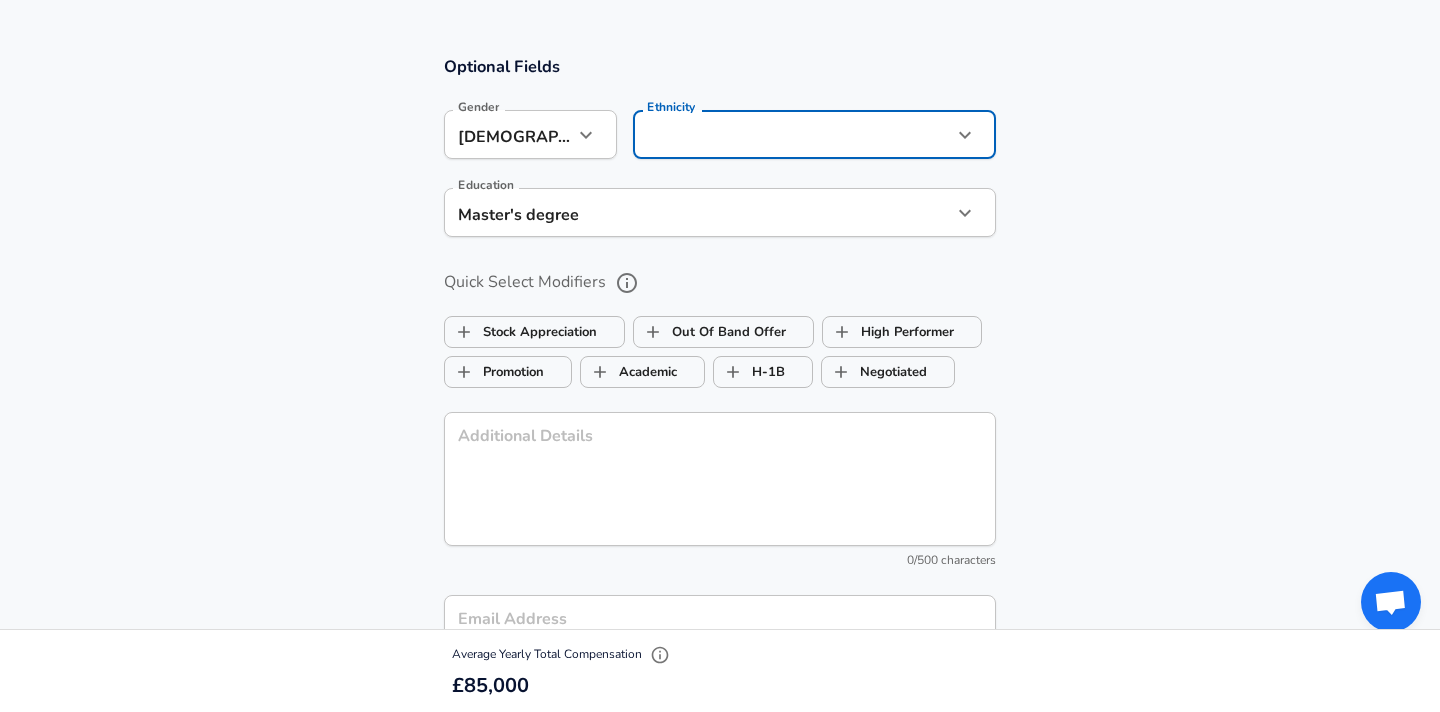 click on "We value your privacy We use cookies to enhance your browsing experience, serve personalized ads or content, and analyze our traffic. By clicking "Accept All", you consent to our use of cookies. Customize    Accept All   Customize Consent Preferences   We use cookies to help you navigate efficiently and perform certain functions. You will find detailed information about all cookies under each consent category below. The cookies that are categorized as "Necessary" are stored on your browser as they are essential for enabling the basic functionalities of the site. ...  Show more Necessary Always Active Necessary cookies are required to enable the basic features of this site, such as providing secure log-in or adjusting your consent preferences. These cookies do not store any personally identifiable data. Cookie _GRECAPTCHA Duration 5 months 27 days Description Google Recaptcha service sets this cookie to identify bots to protect the website against malicious spam attacks. Cookie __stripe_mid Duration 1 year MR" at bounding box center [720, -1467] 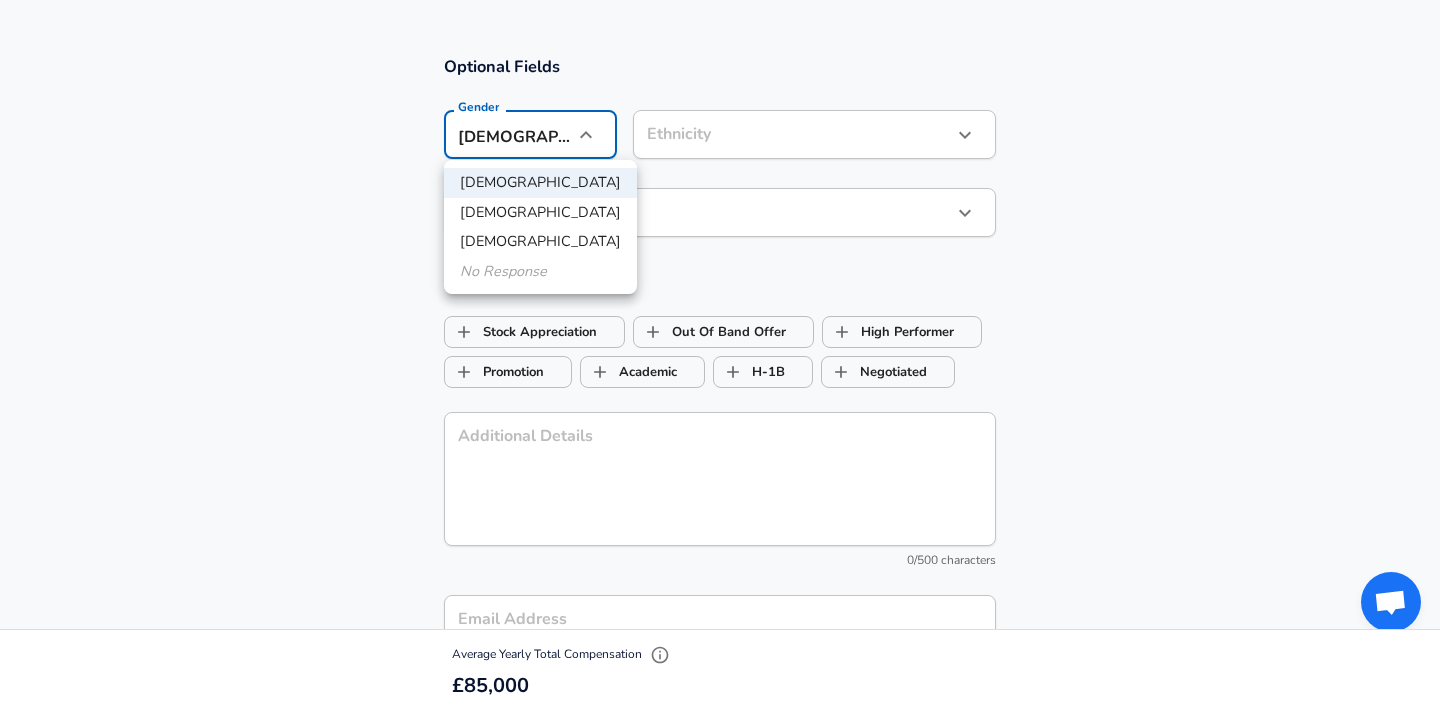 click at bounding box center [720, 356] 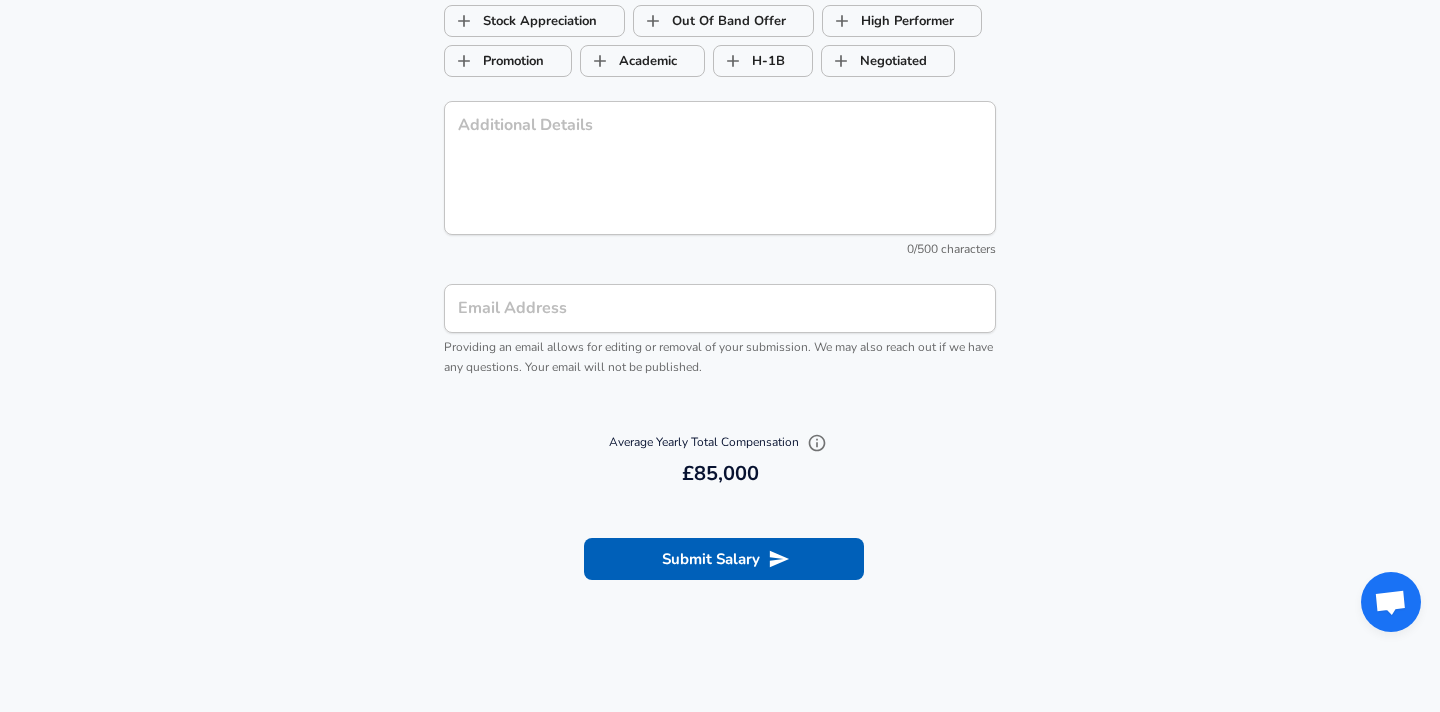 scroll, scrollTop: 2139, scrollLeft: 0, axis: vertical 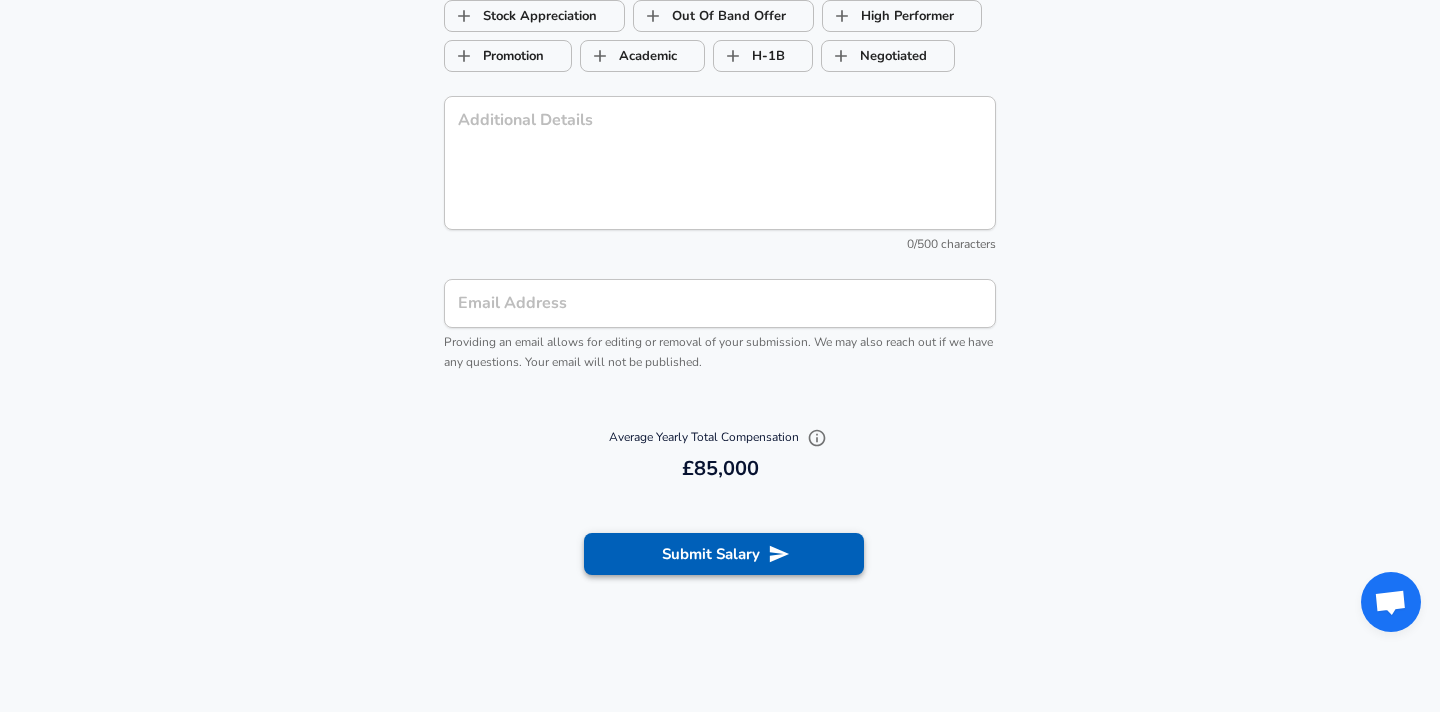 click on "Submit Salary" at bounding box center [724, 554] 